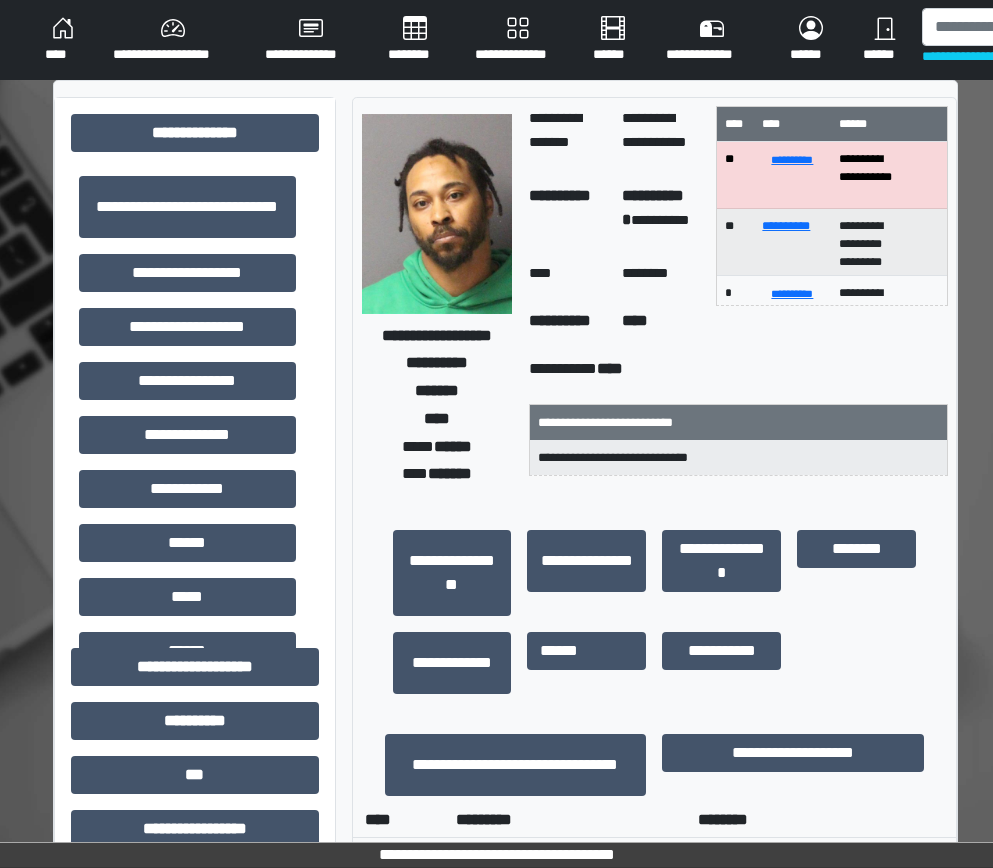 scroll, scrollTop: 321, scrollLeft: 9, axis: both 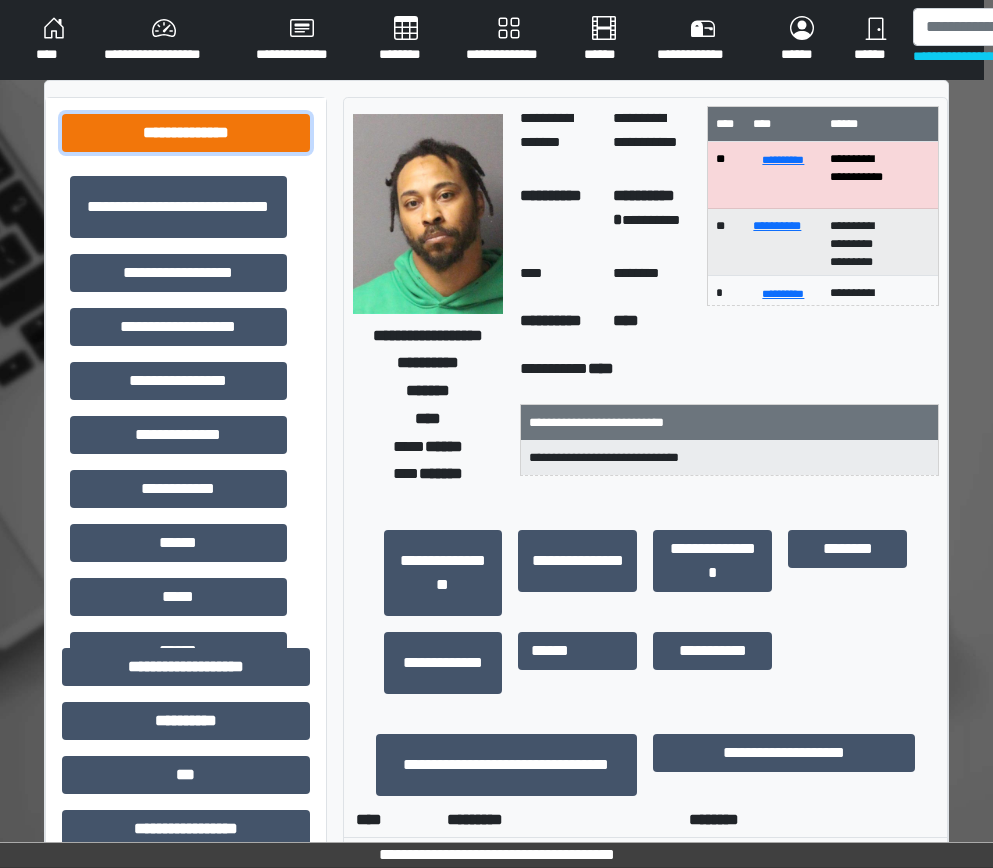 click on "**********" at bounding box center (186, 133) 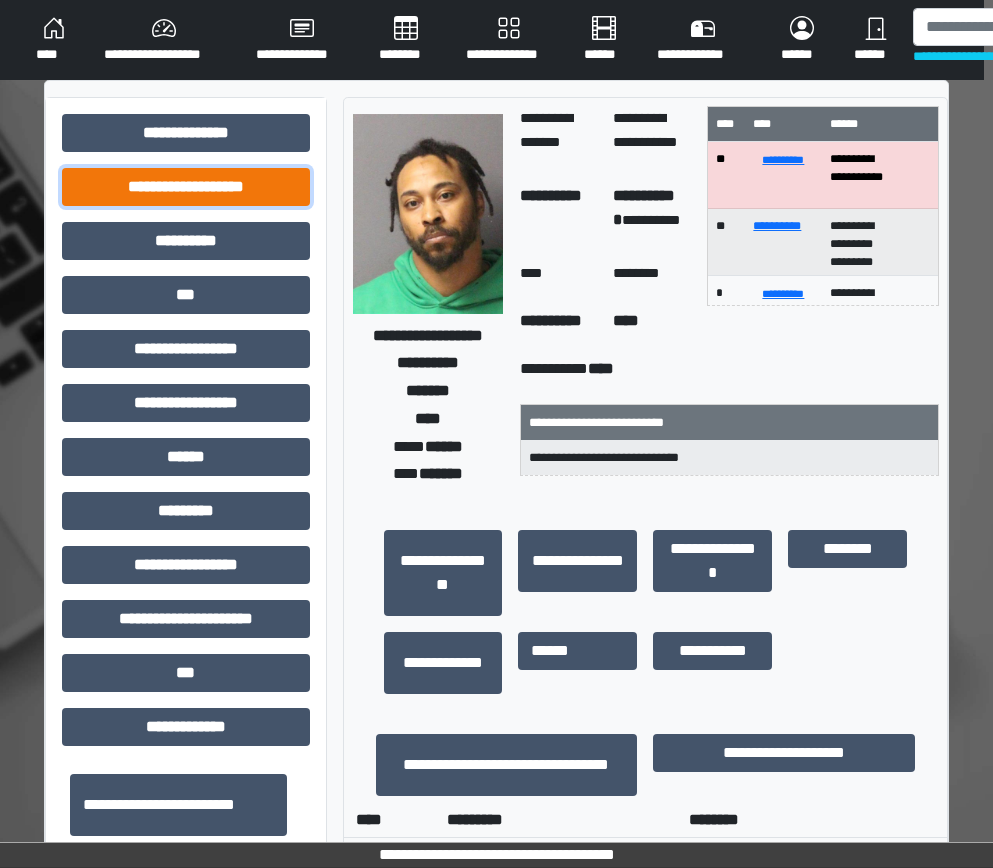 click on "**********" at bounding box center [186, 187] 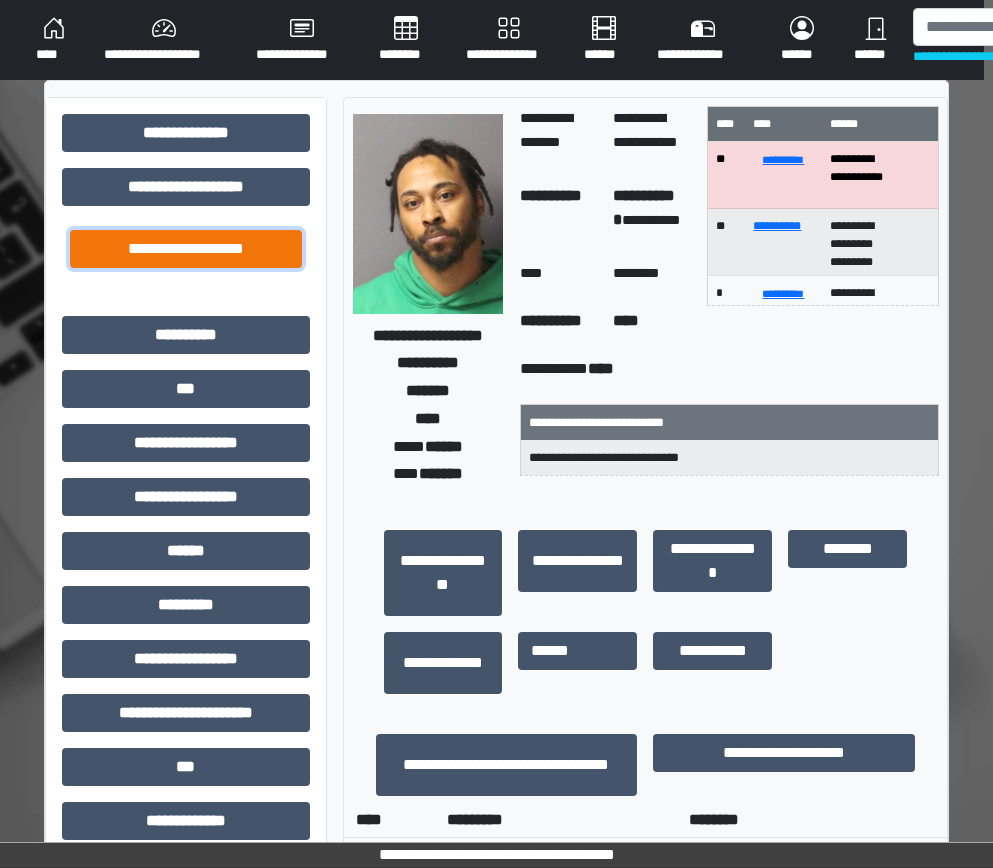 click on "**********" at bounding box center (186, 249) 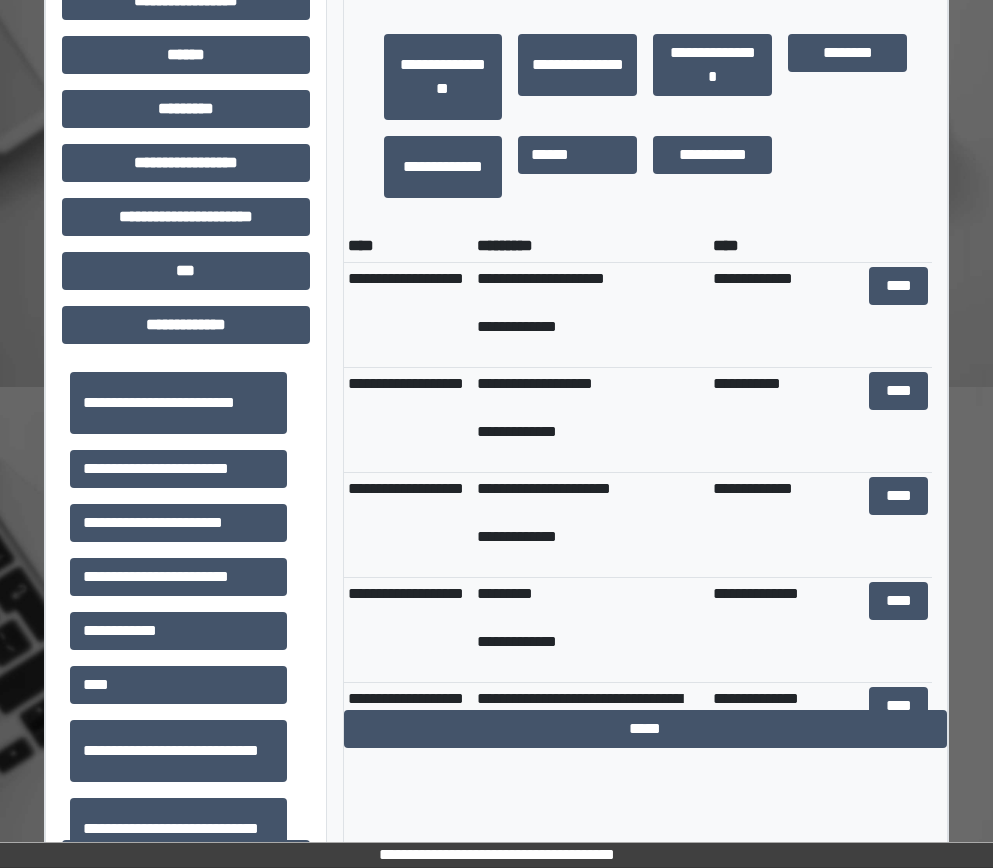 scroll, scrollTop: 500, scrollLeft: 9, axis: both 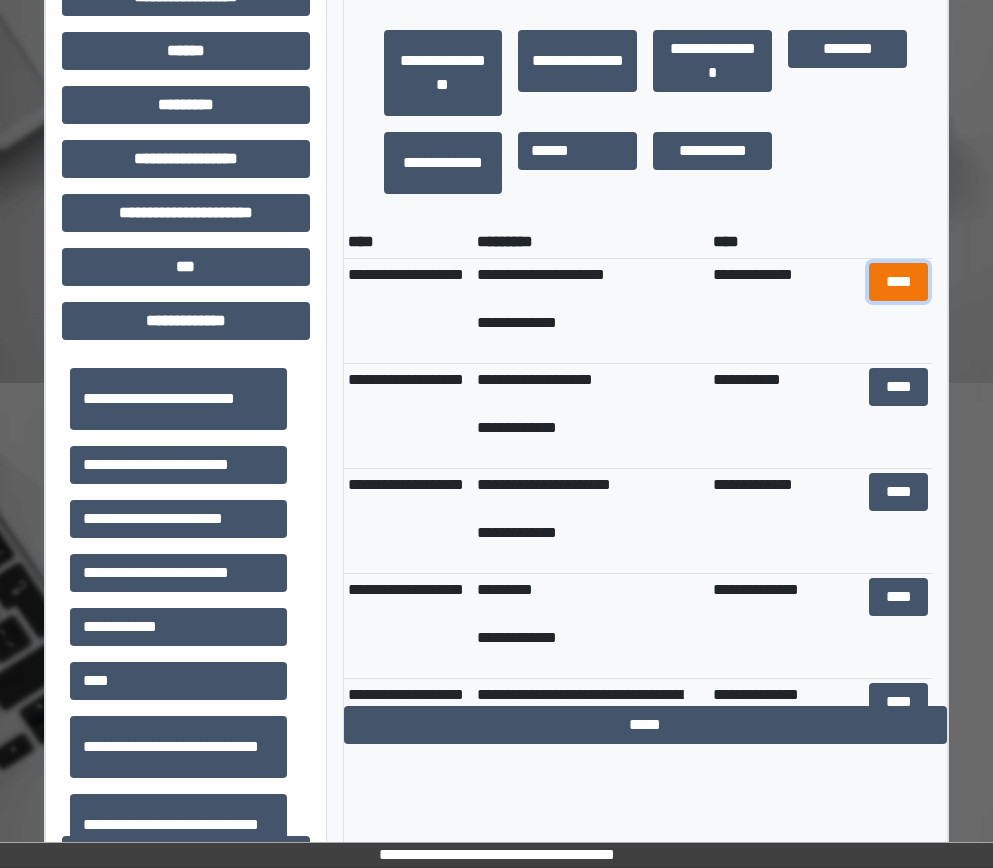 click on "****" at bounding box center [899, 282] 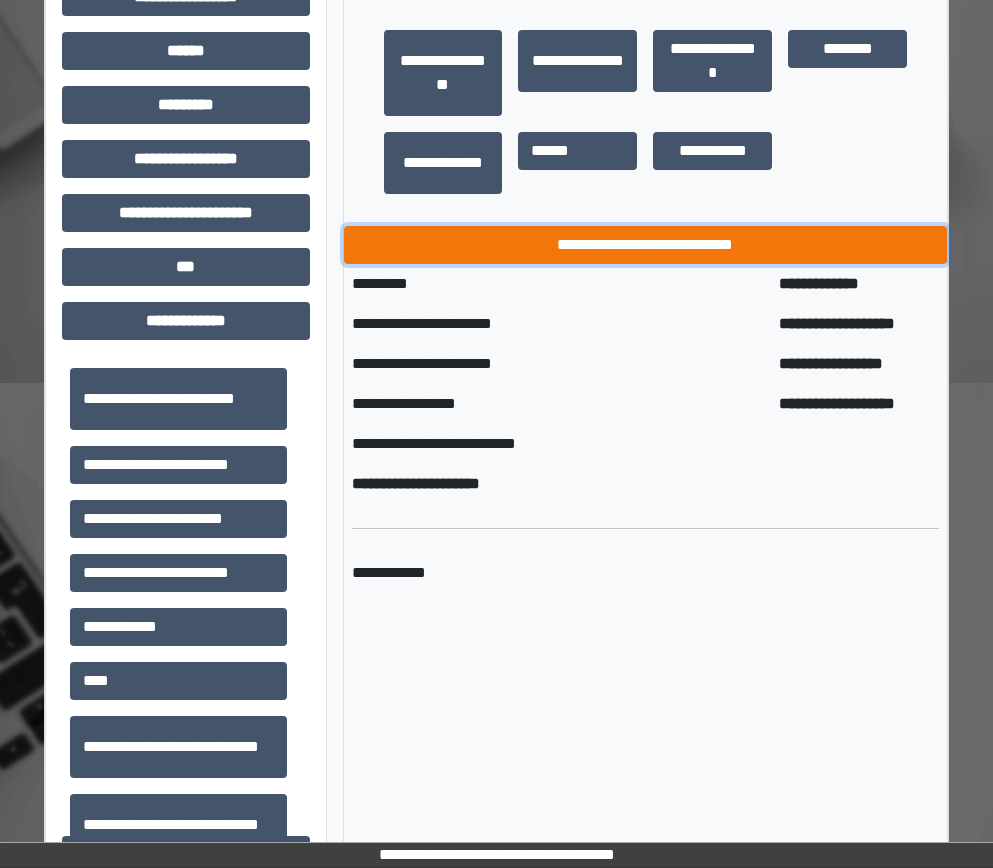 click on "**********" at bounding box center (646, 245) 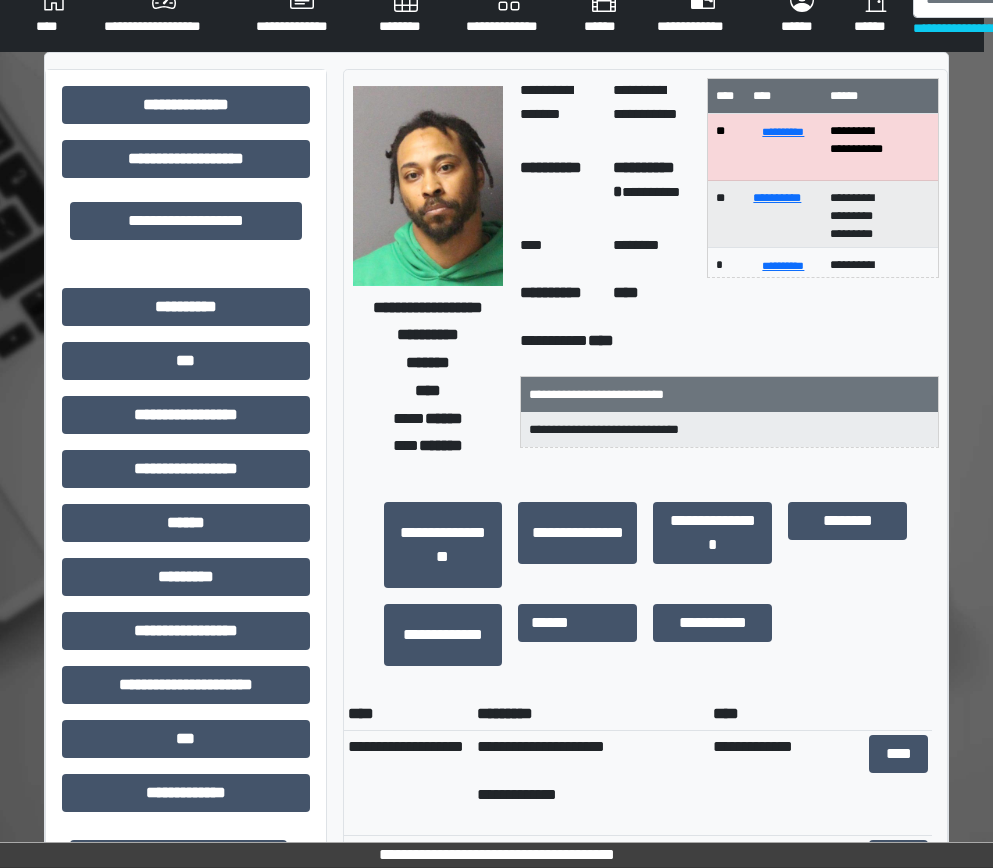 scroll, scrollTop: 0, scrollLeft: 9, axis: horizontal 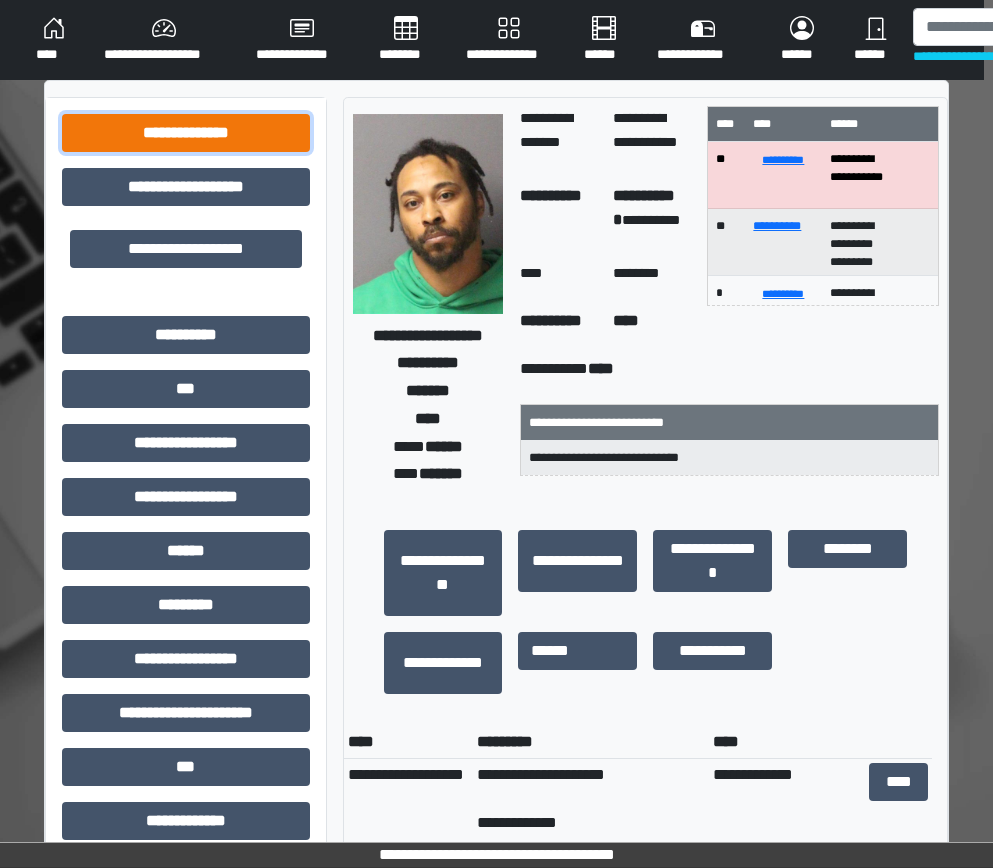 click on "**********" at bounding box center [186, 133] 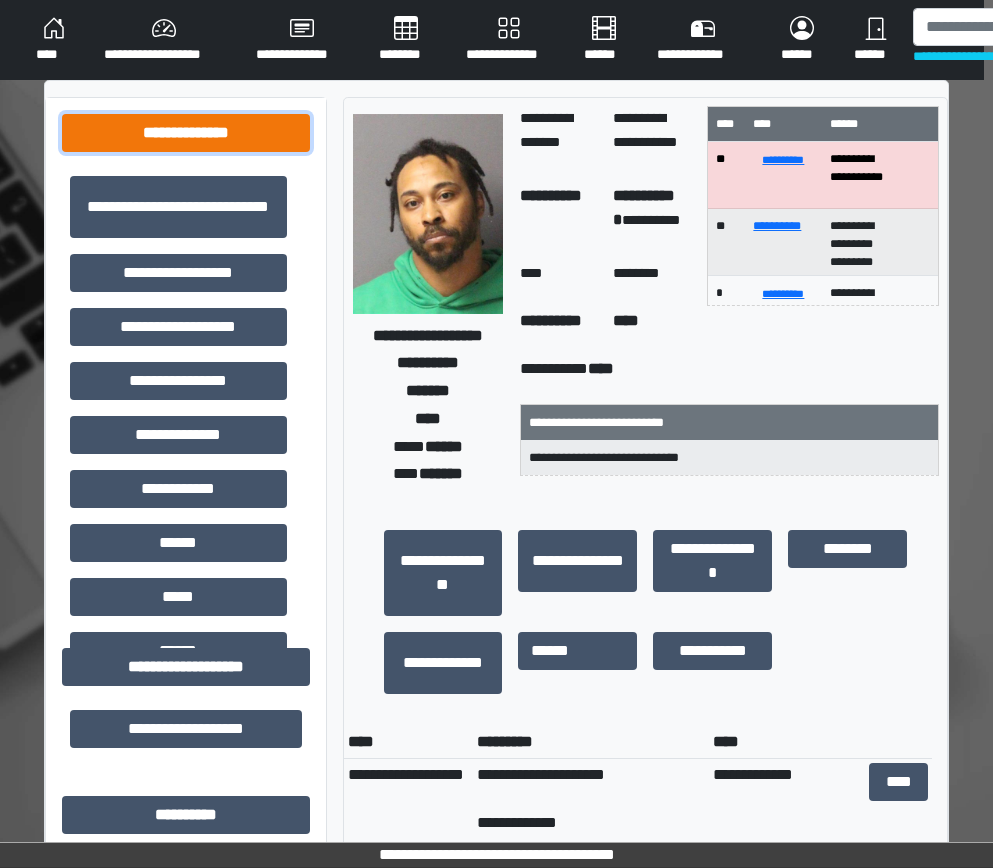 click on "**********" at bounding box center [186, 133] 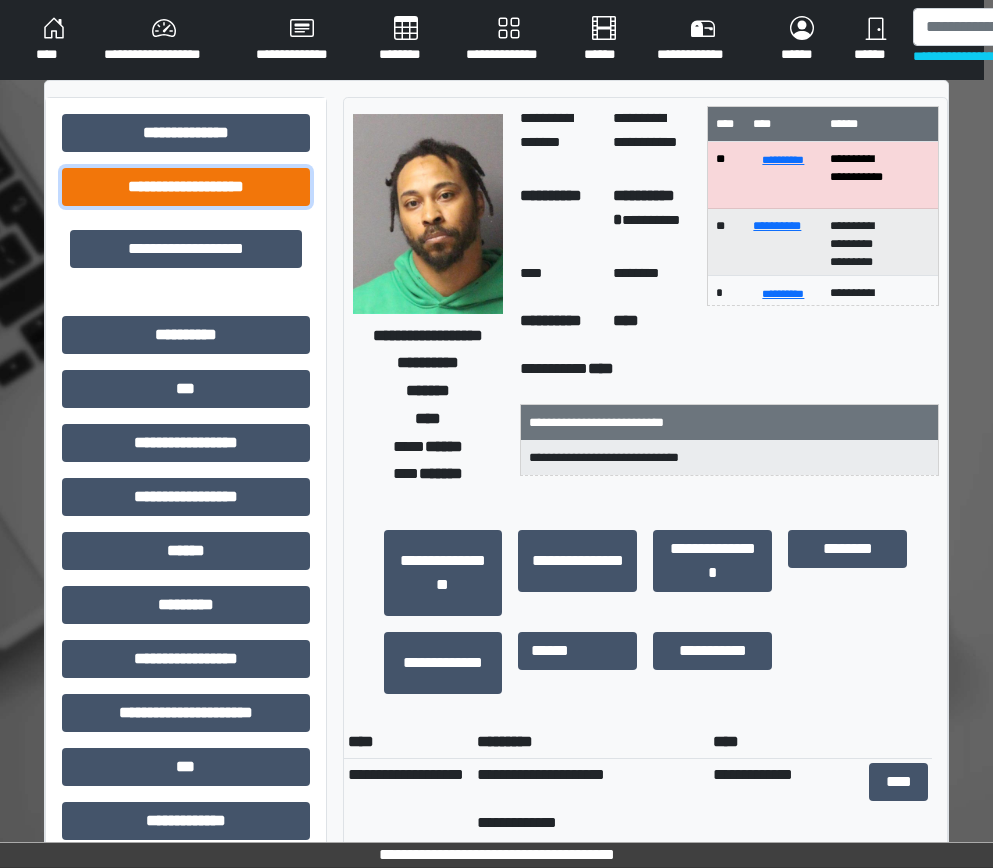 click on "**********" at bounding box center [186, 187] 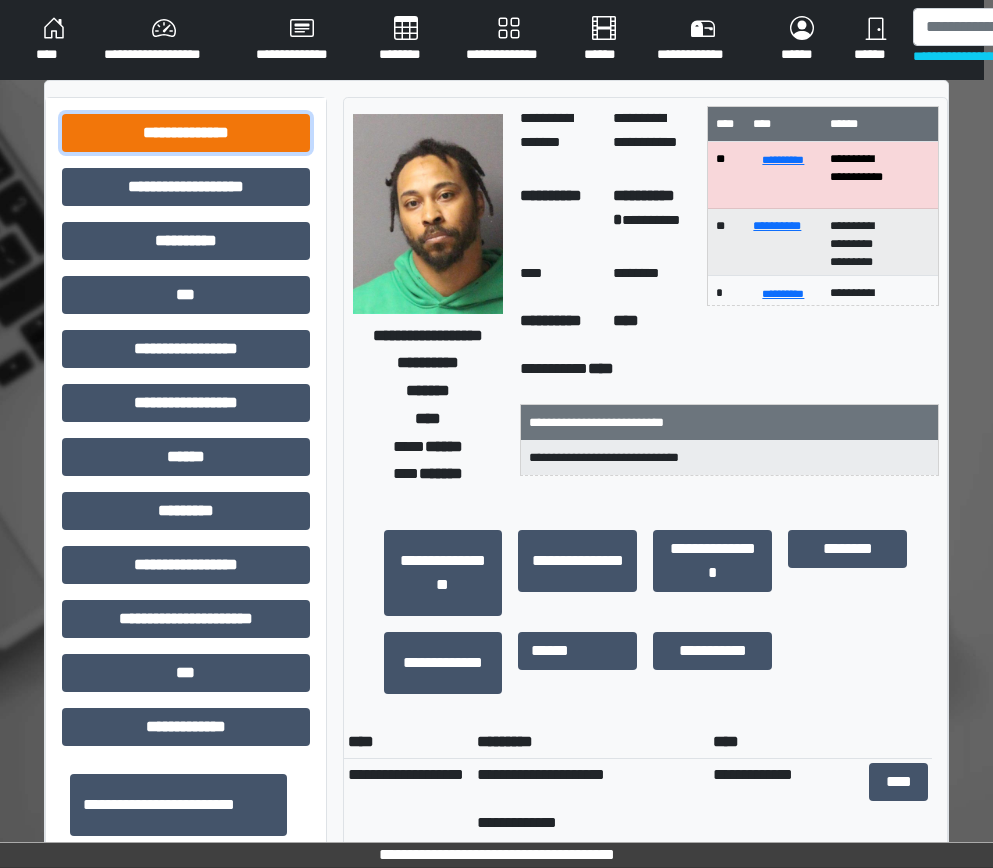 click on "**********" at bounding box center [186, 133] 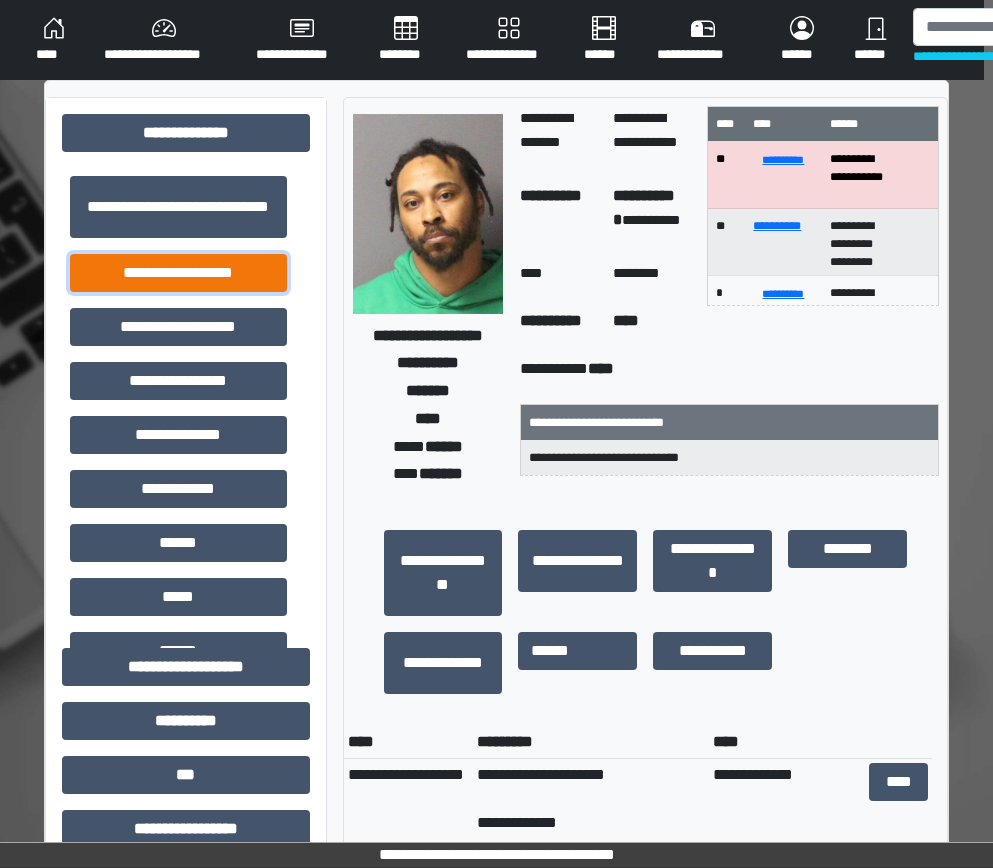 click on "**********" at bounding box center (178, 273) 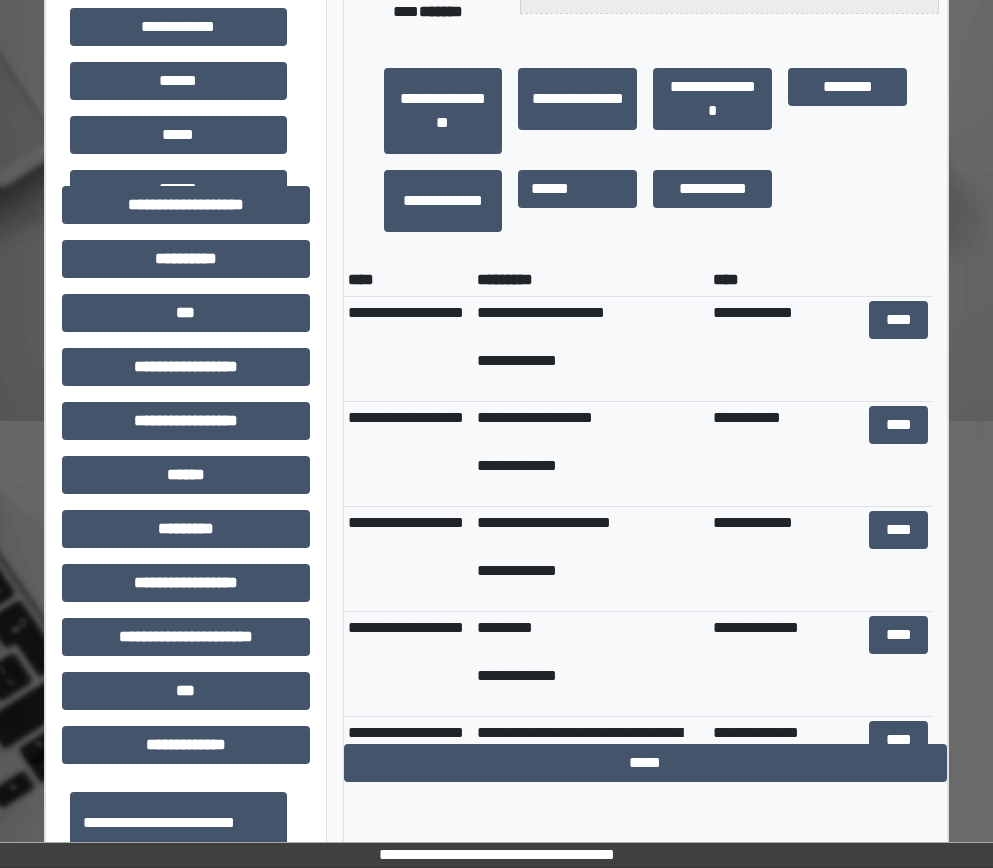 scroll, scrollTop: 500, scrollLeft: 9, axis: both 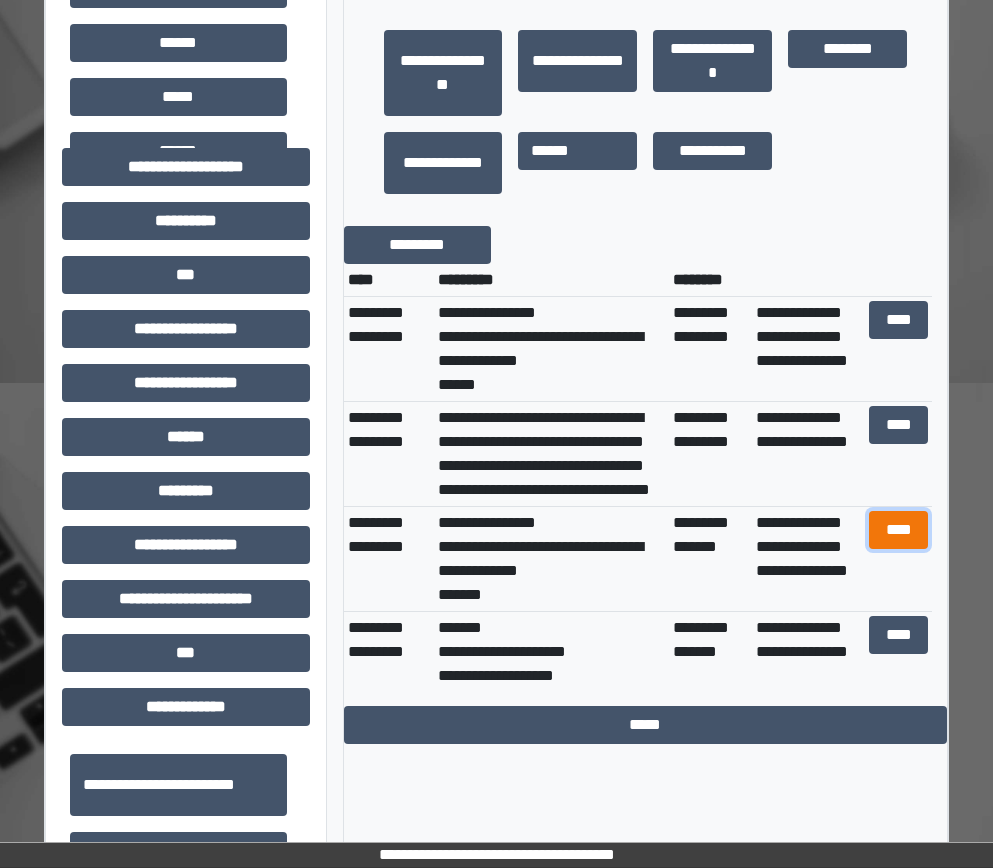 click on "****" at bounding box center (899, 530) 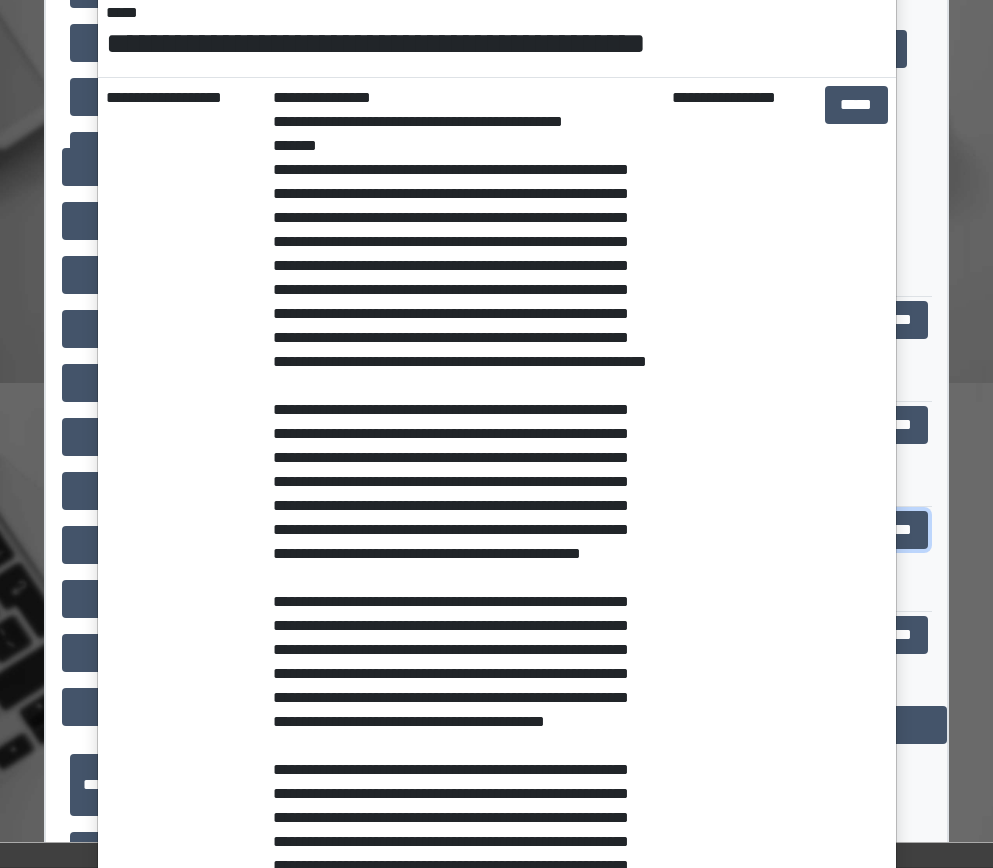 scroll, scrollTop: 0, scrollLeft: 0, axis: both 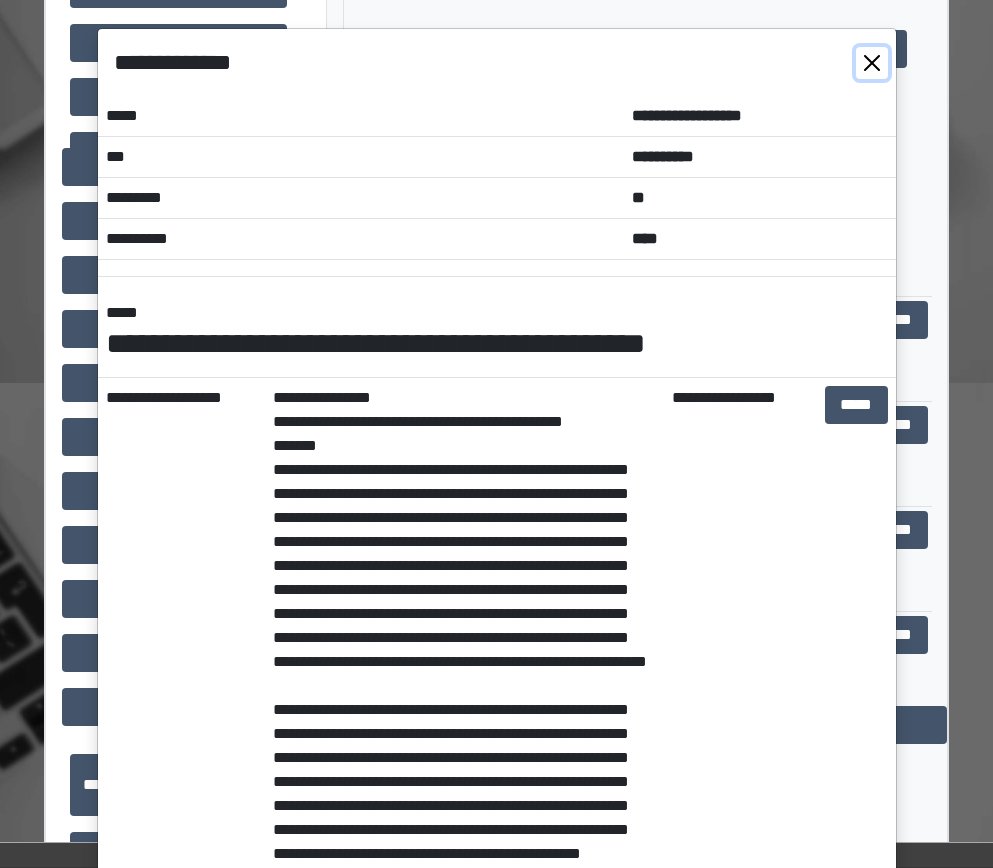 click at bounding box center (872, 63) 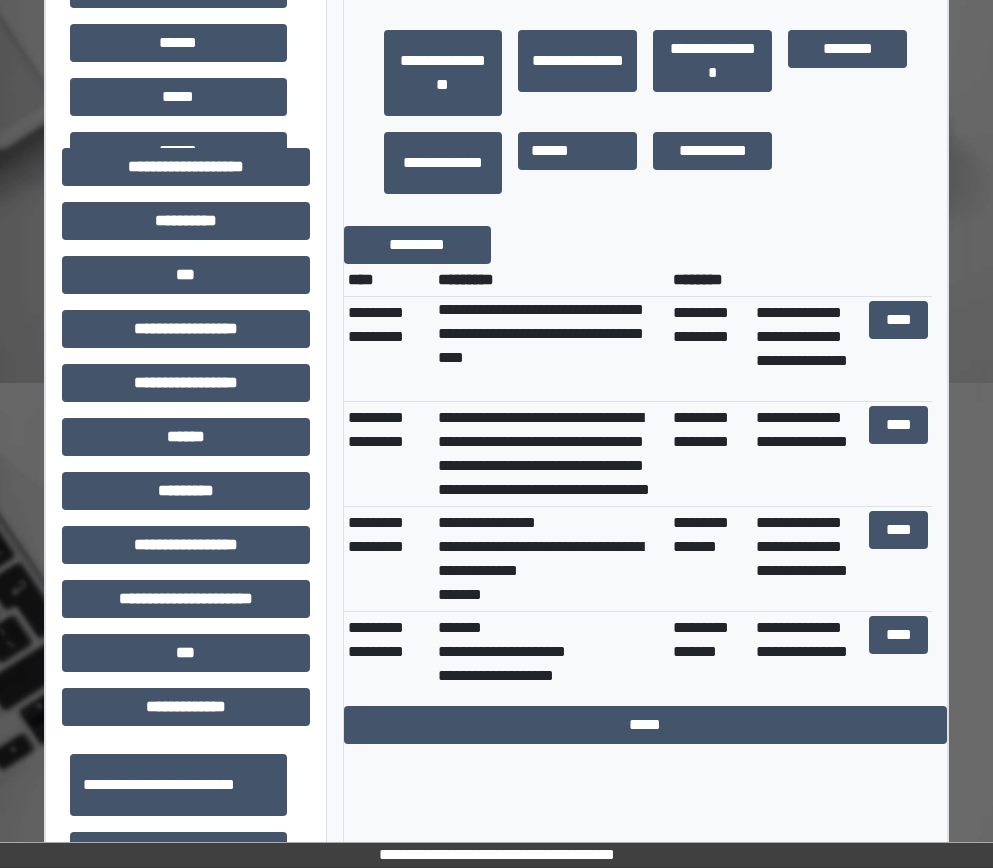 scroll, scrollTop: 700, scrollLeft: 0, axis: vertical 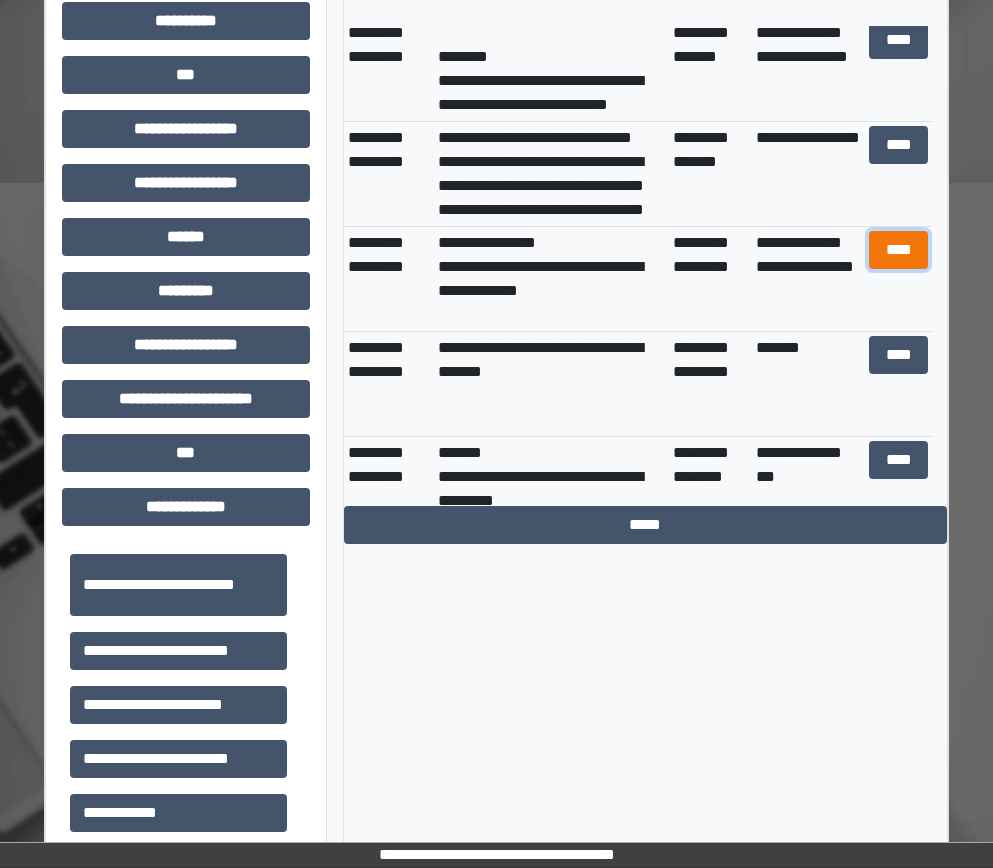 click on "****" at bounding box center (899, 250) 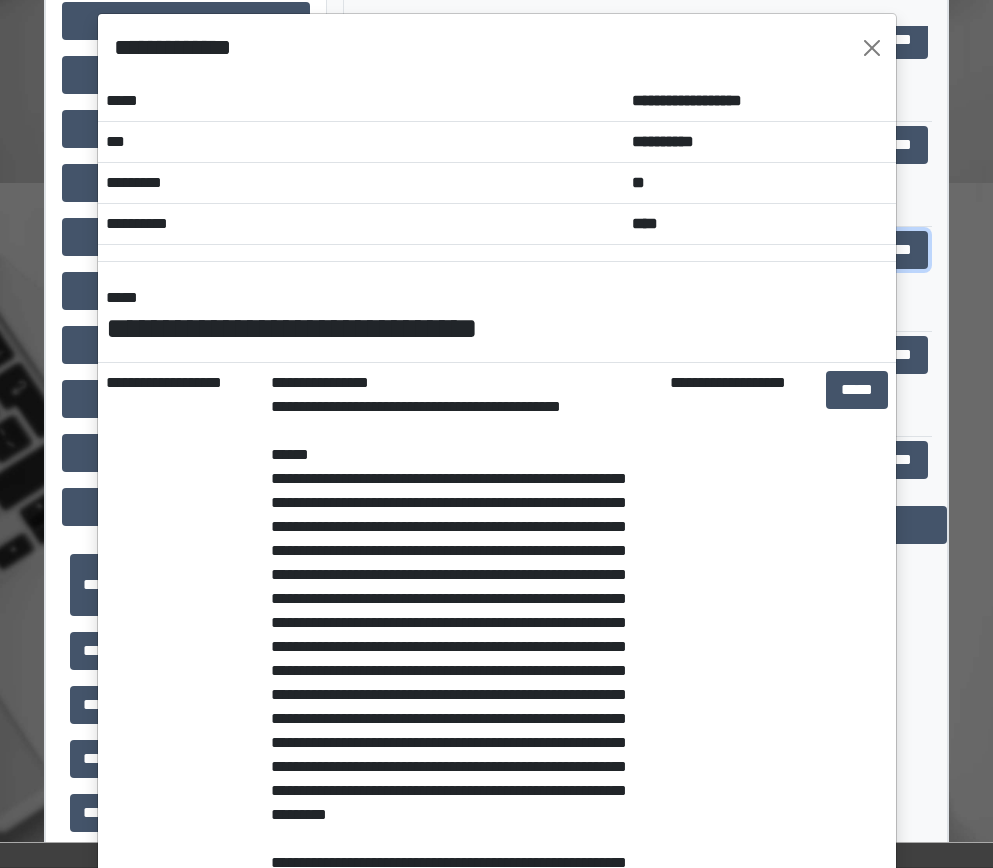 scroll, scrollTop: 0, scrollLeft: 0, axis: both 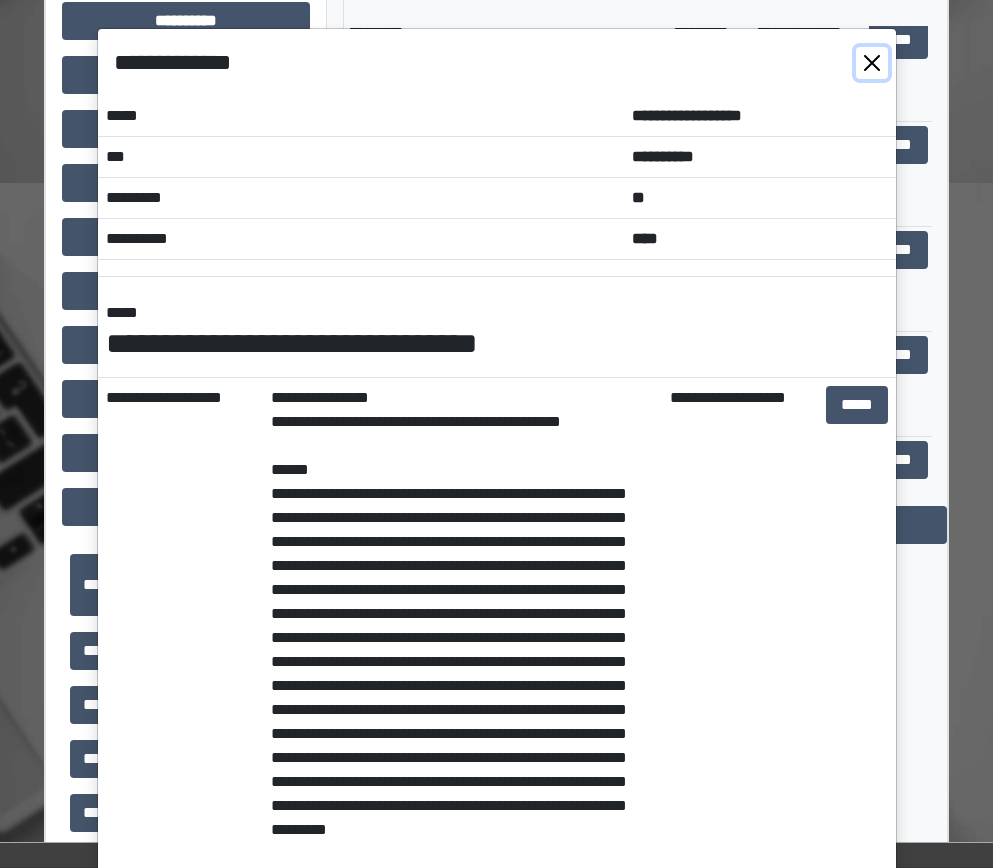 click at bounding box center (872, 63) 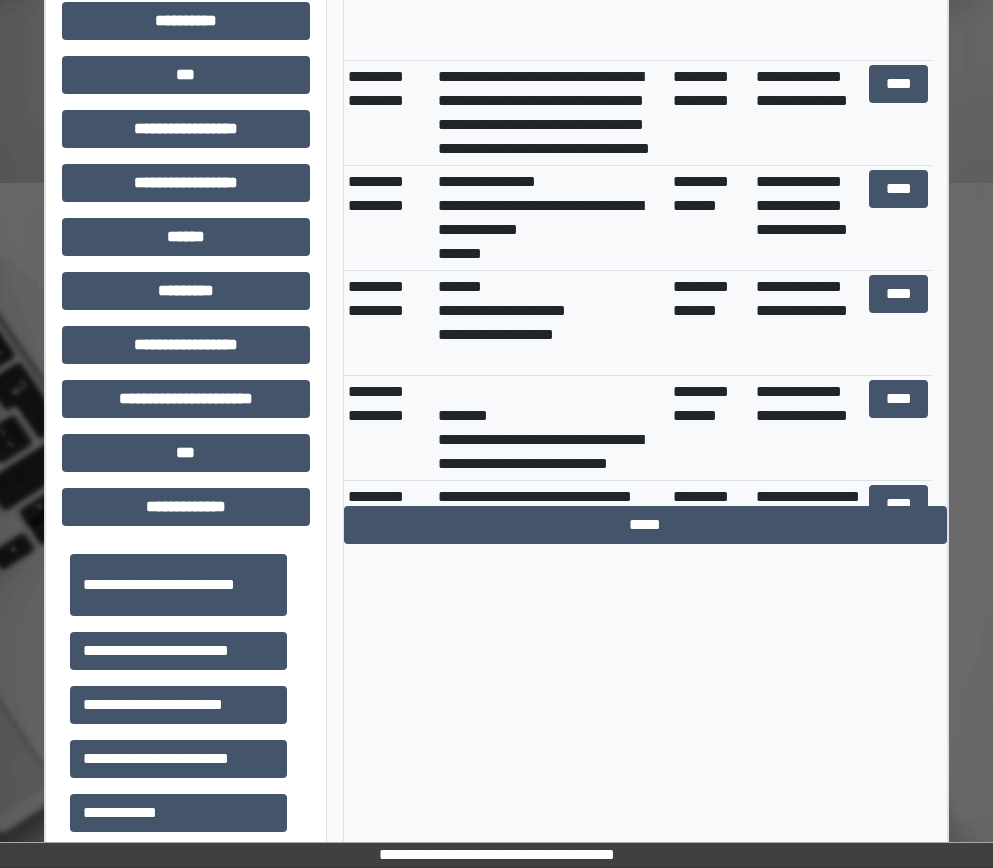 scroll, scrollTop: 0, scrollLeft: 0, axis: both 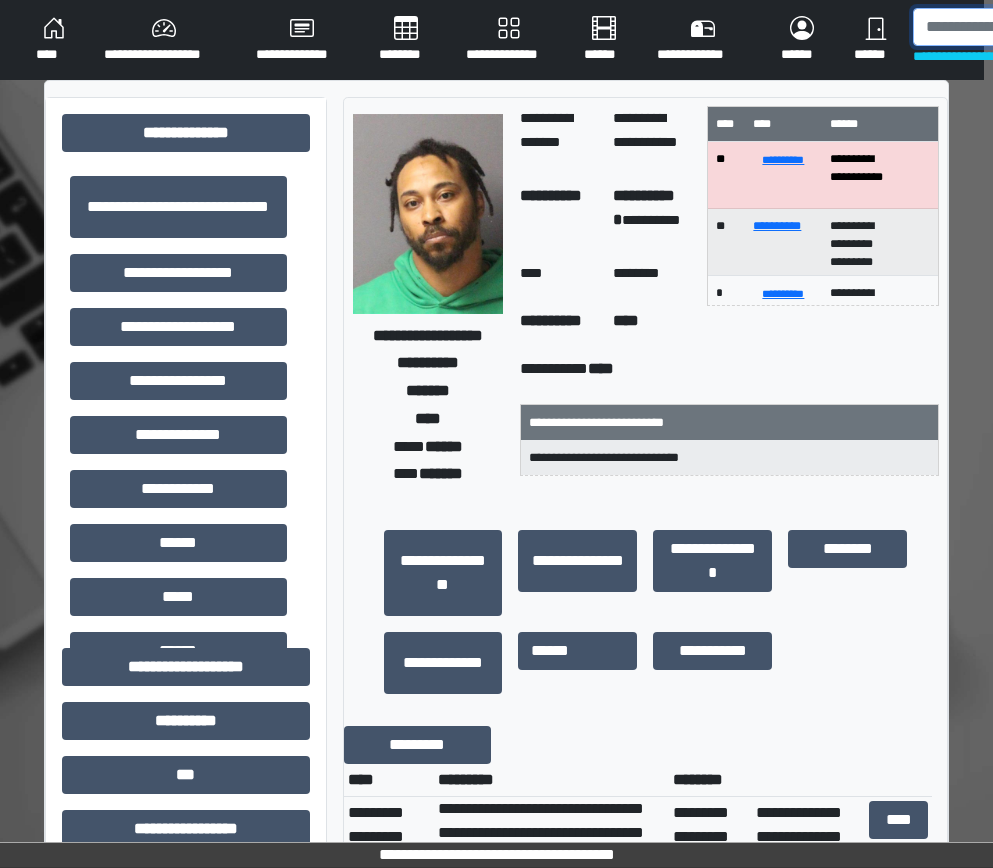 click at bounding box center (1016, 27) 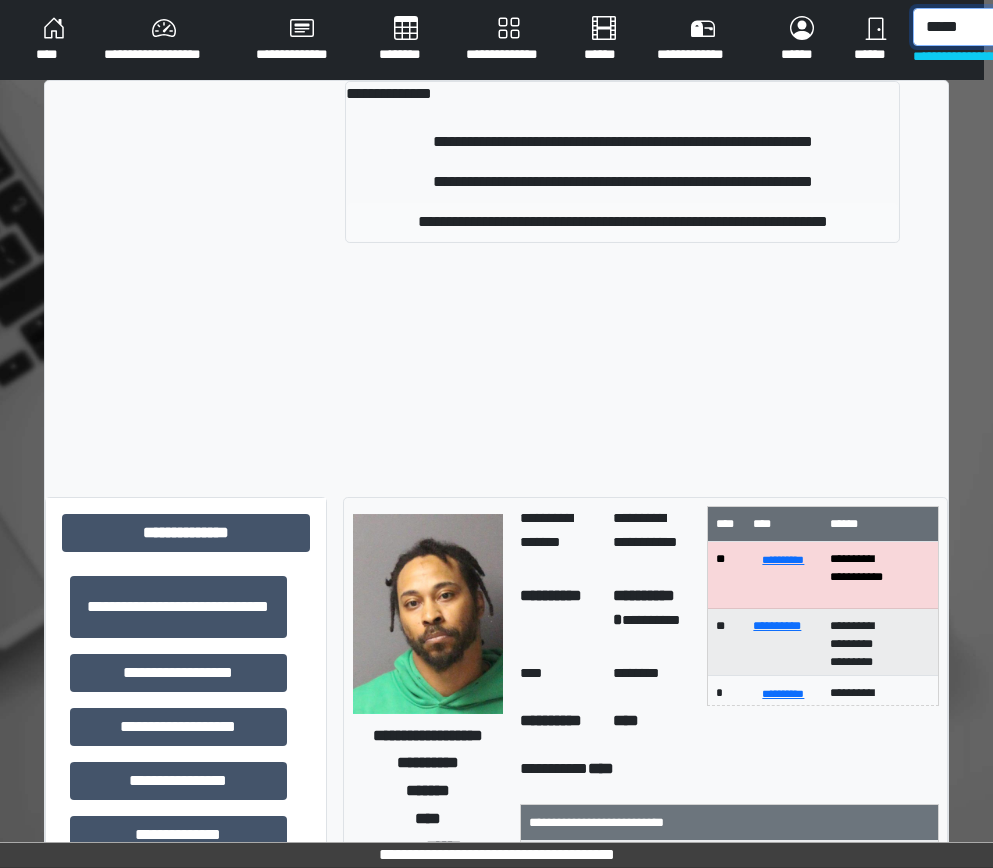 type on "*****" 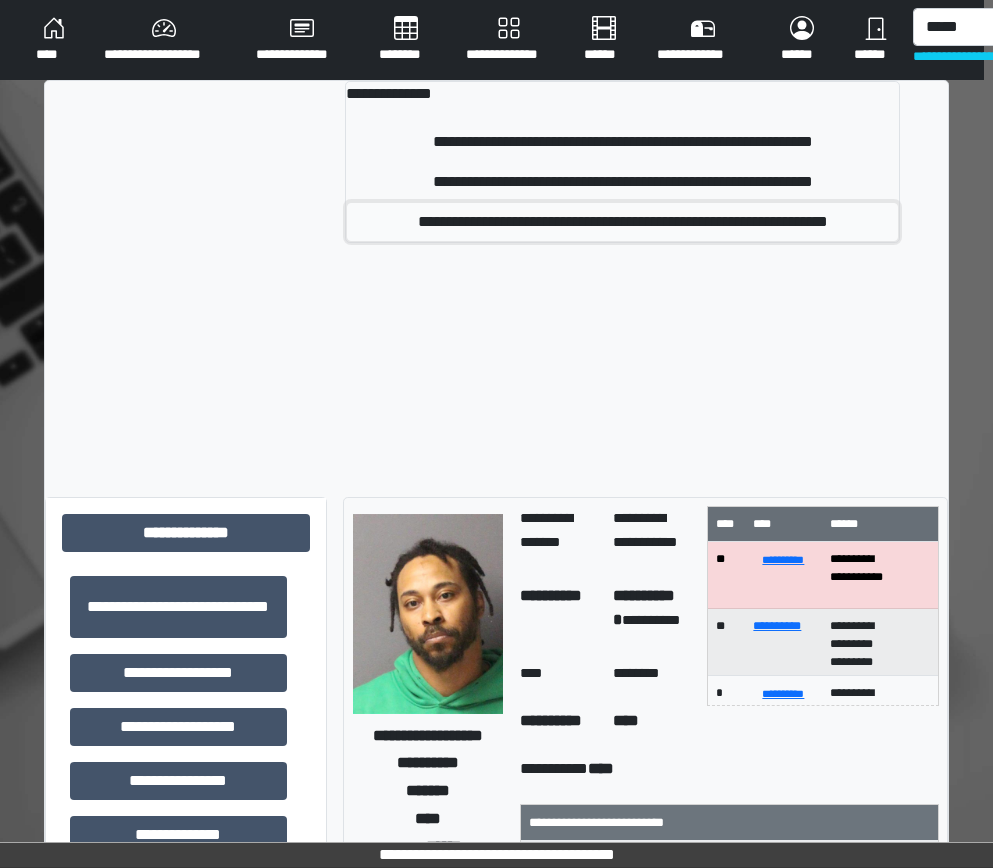 click on "**********" at bounding box center [622, 222] 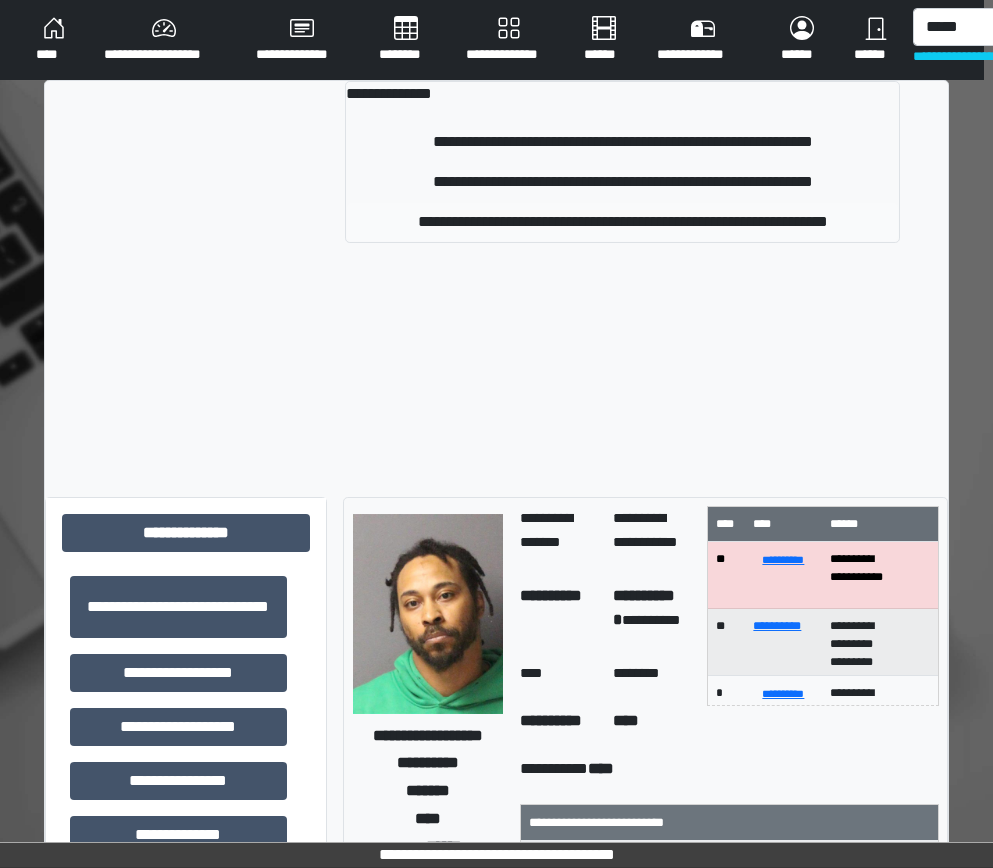 type 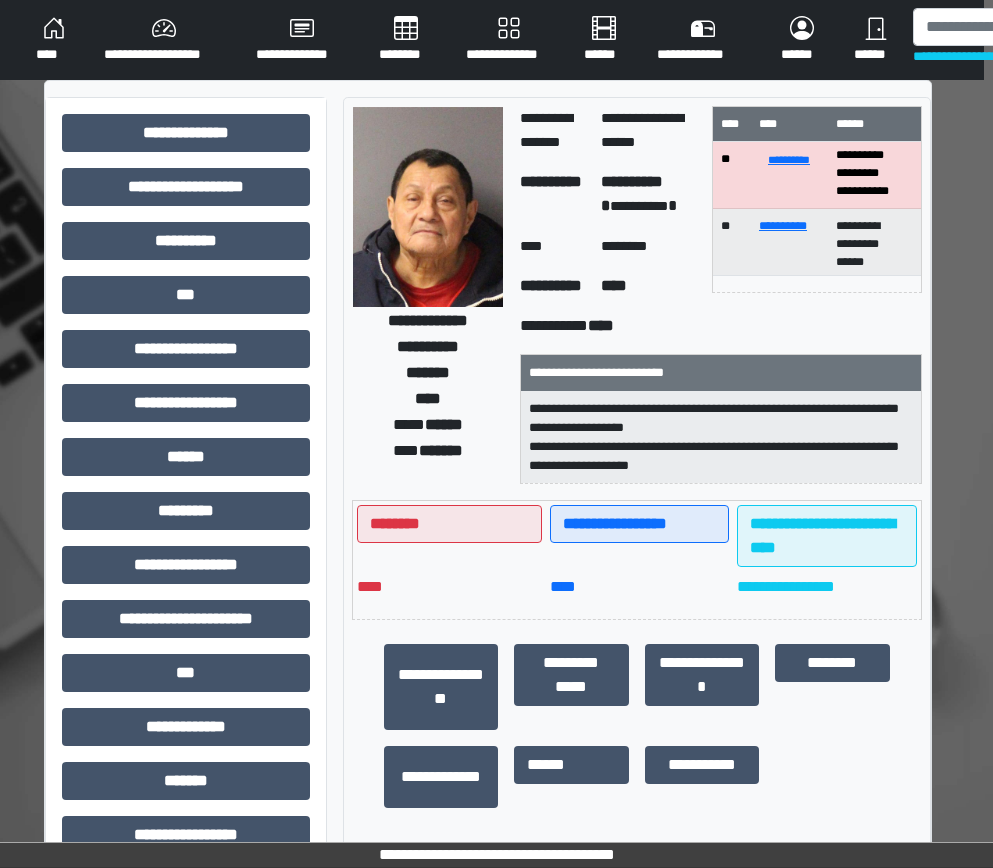scroll, scrollTop: 91, scrollLeft: 0, axis: vertical 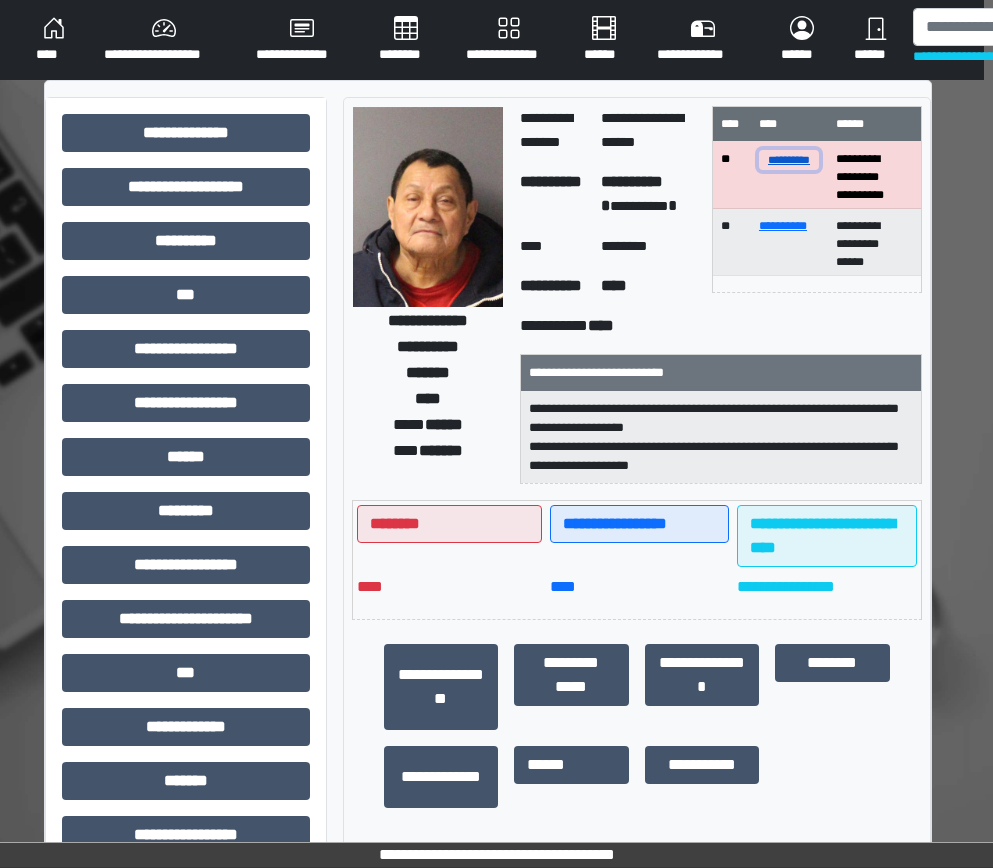 click on "**********" at bounding box center (789, 159) 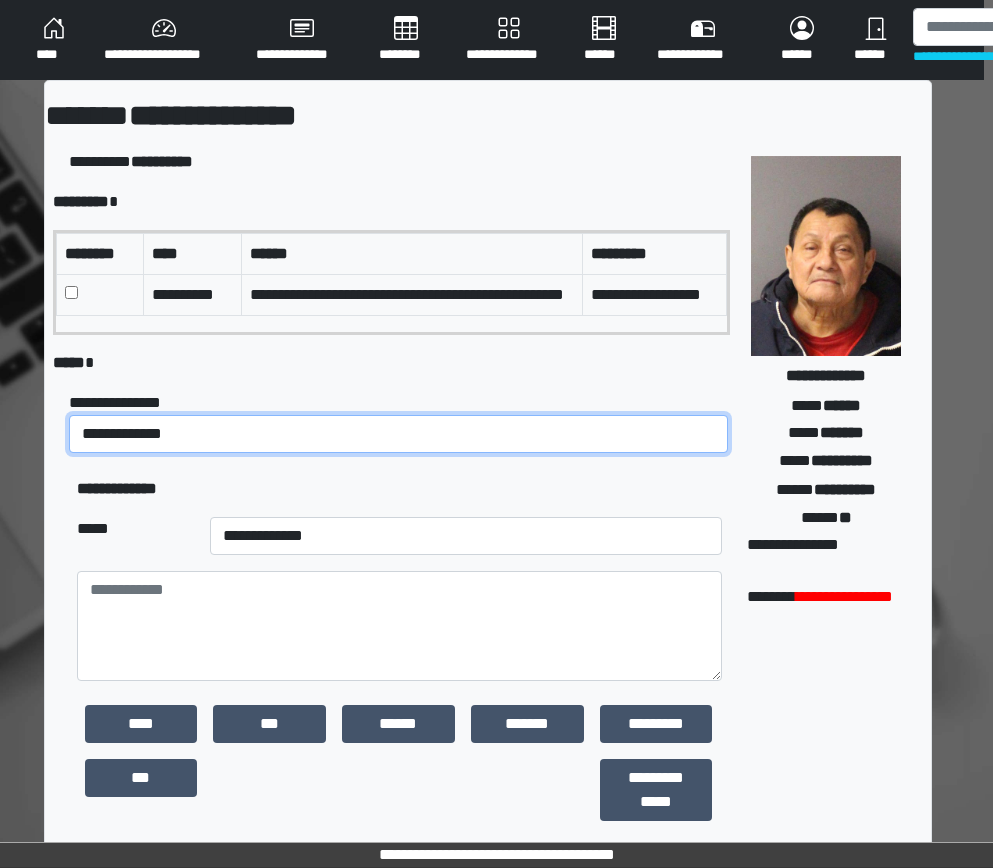 click on "**********" at bounding box center [399, 434] 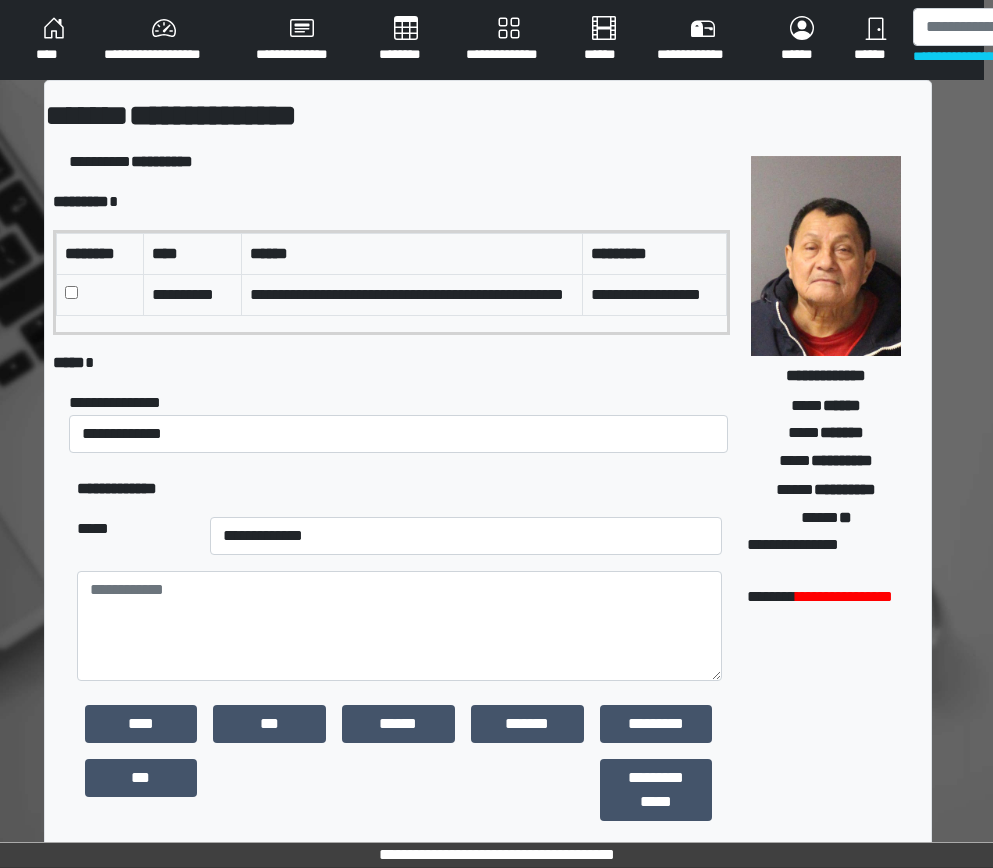 click on "**********" at bounding box center [466, 536] 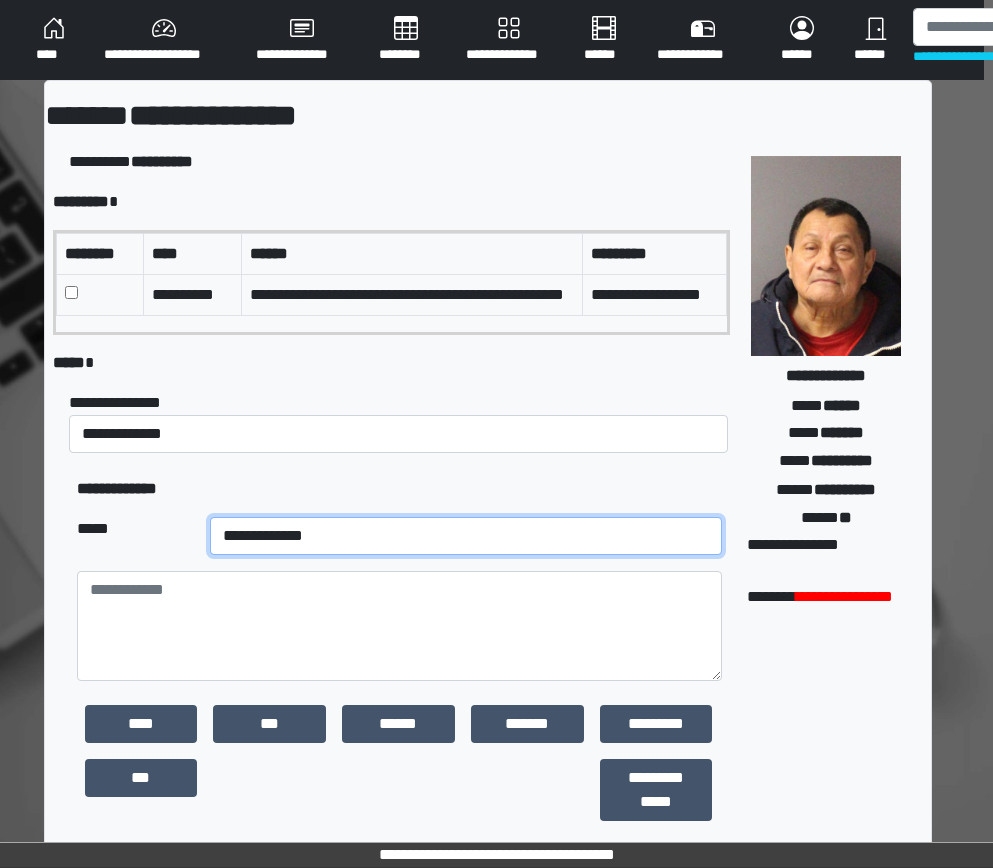 click on "**********" at bounding box center (466, 536) 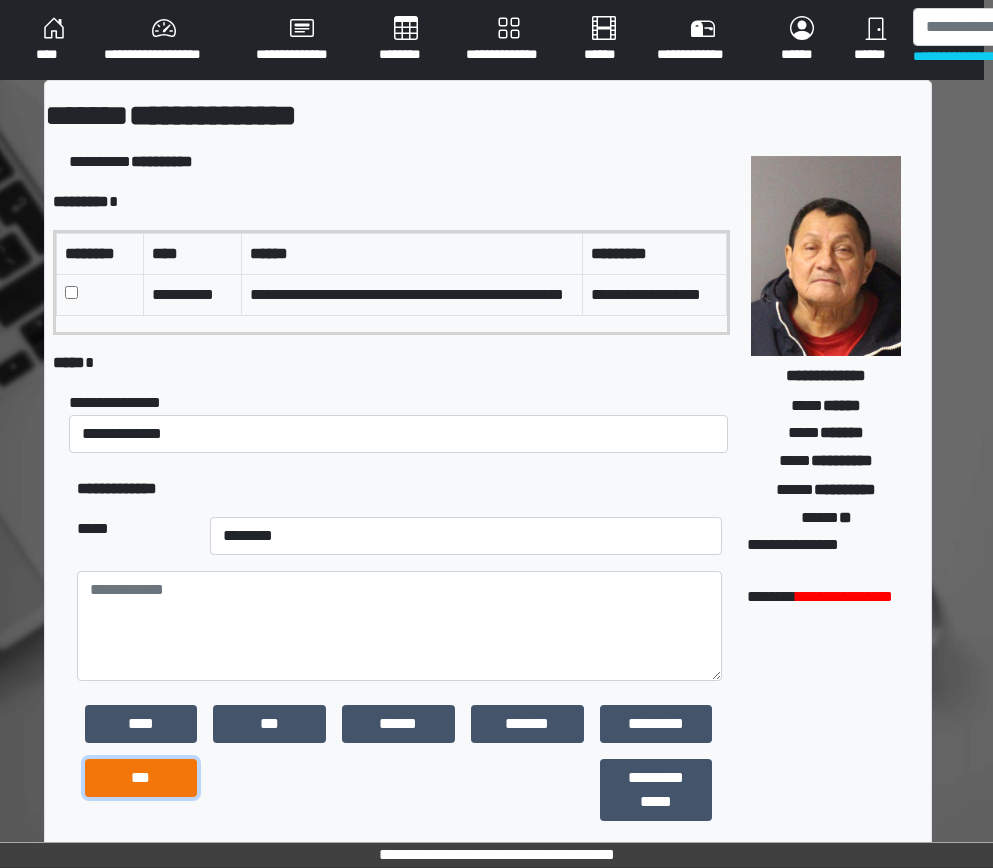 click on "***" at bounding box center [141, 778] 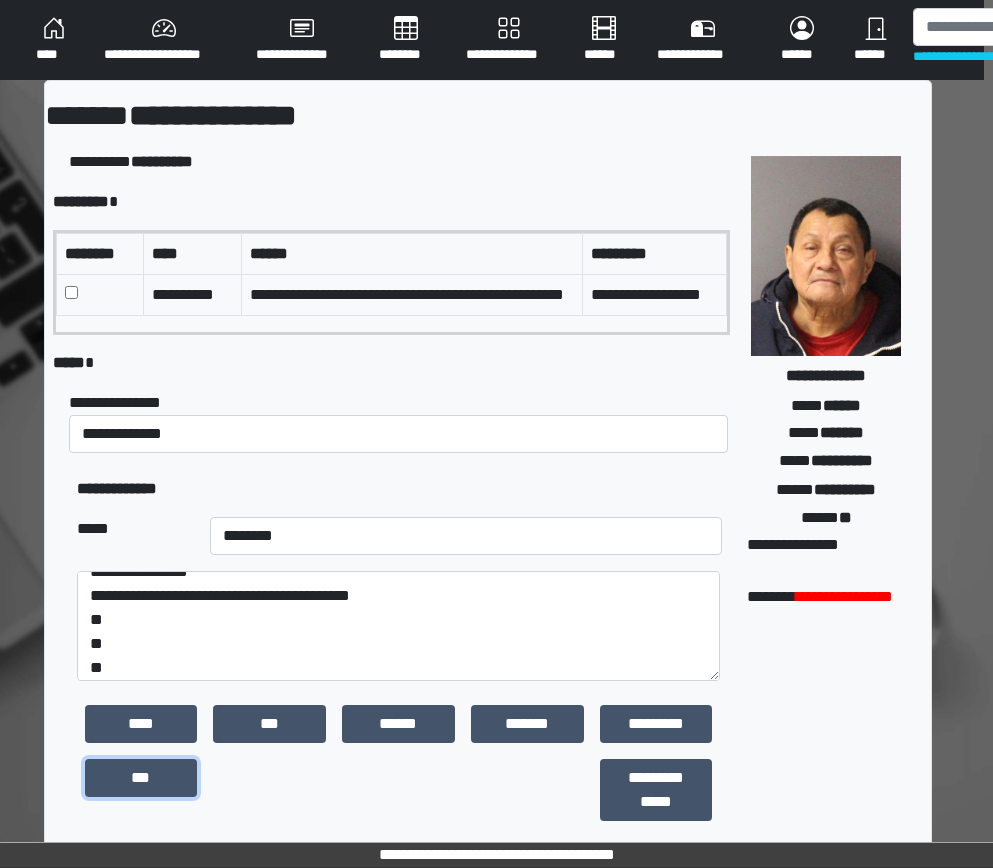 scroll, scrollTop: 24, scrollLeft: 0, axis: vertical 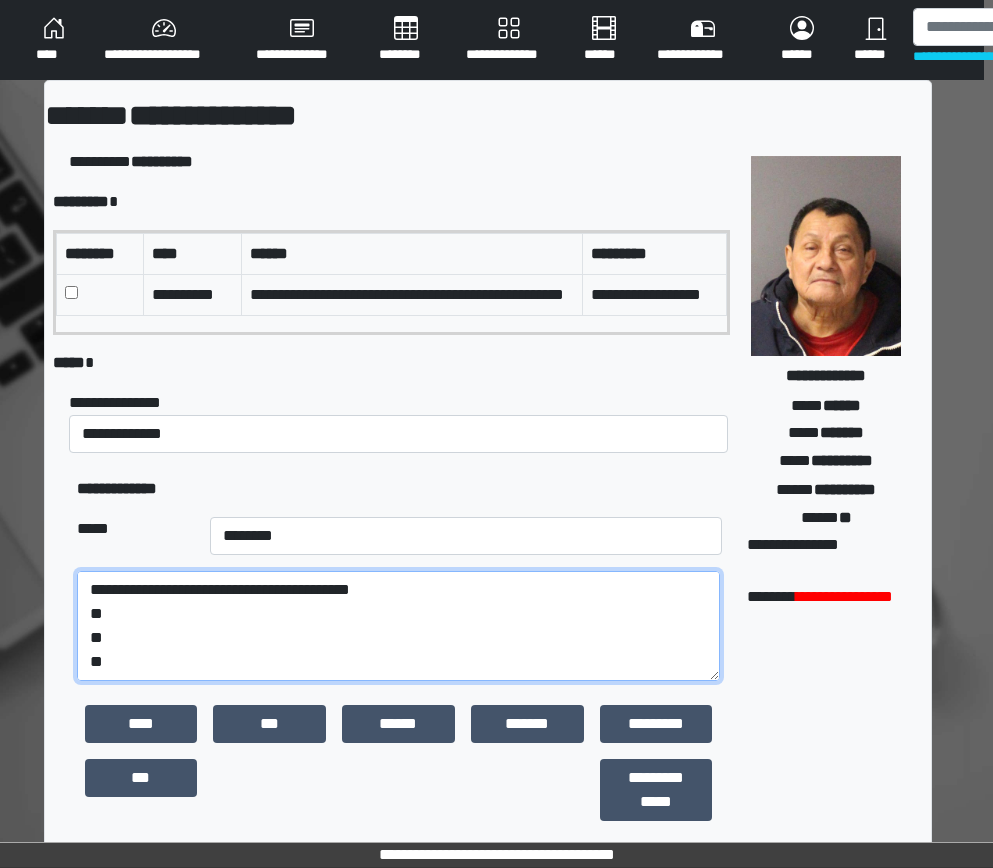 drag, startPoint x: 134, startPoint y: 697, endPoint x: 88, endPoint y: 644, distance: 70.178345 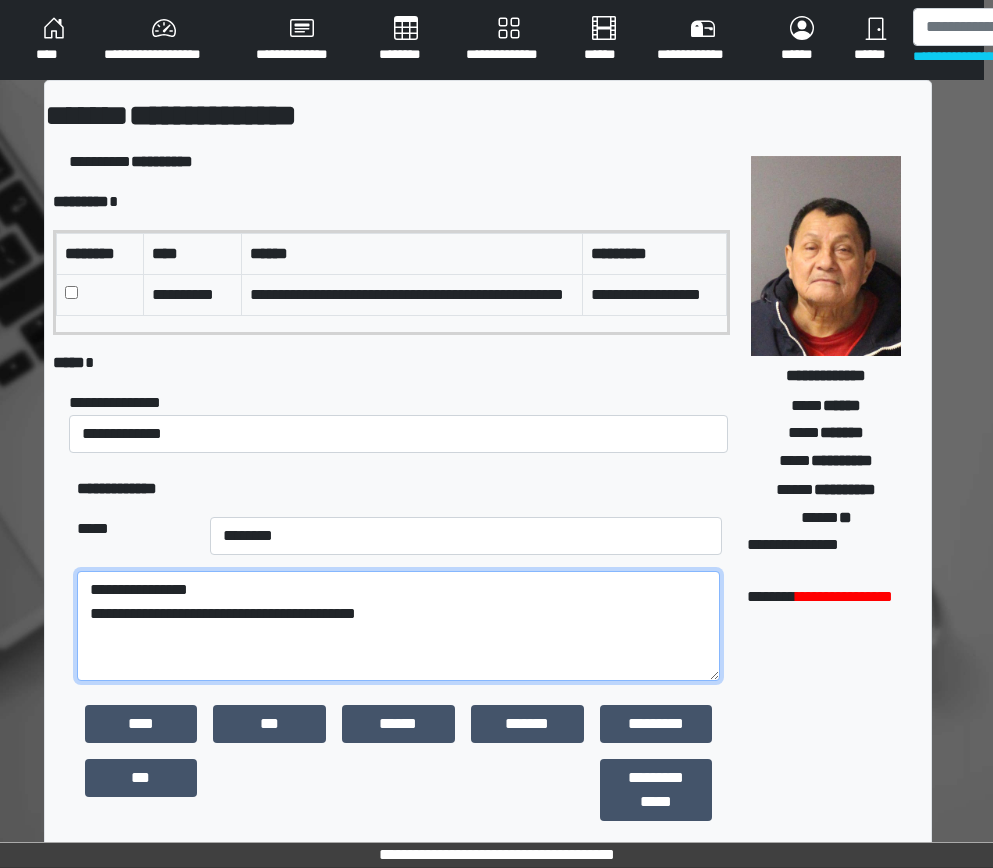 scroll, scrollTop: 0, scrollLeft: 0, axis: both 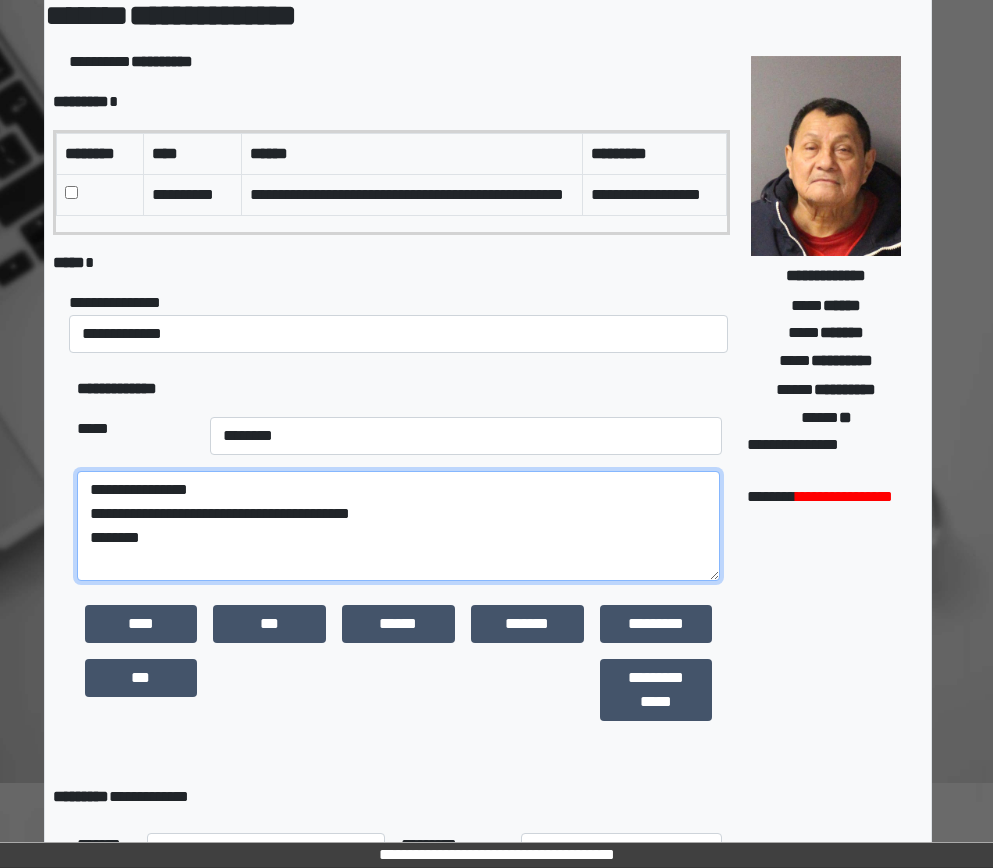 click on "**********" at bounding box center (399, 526) 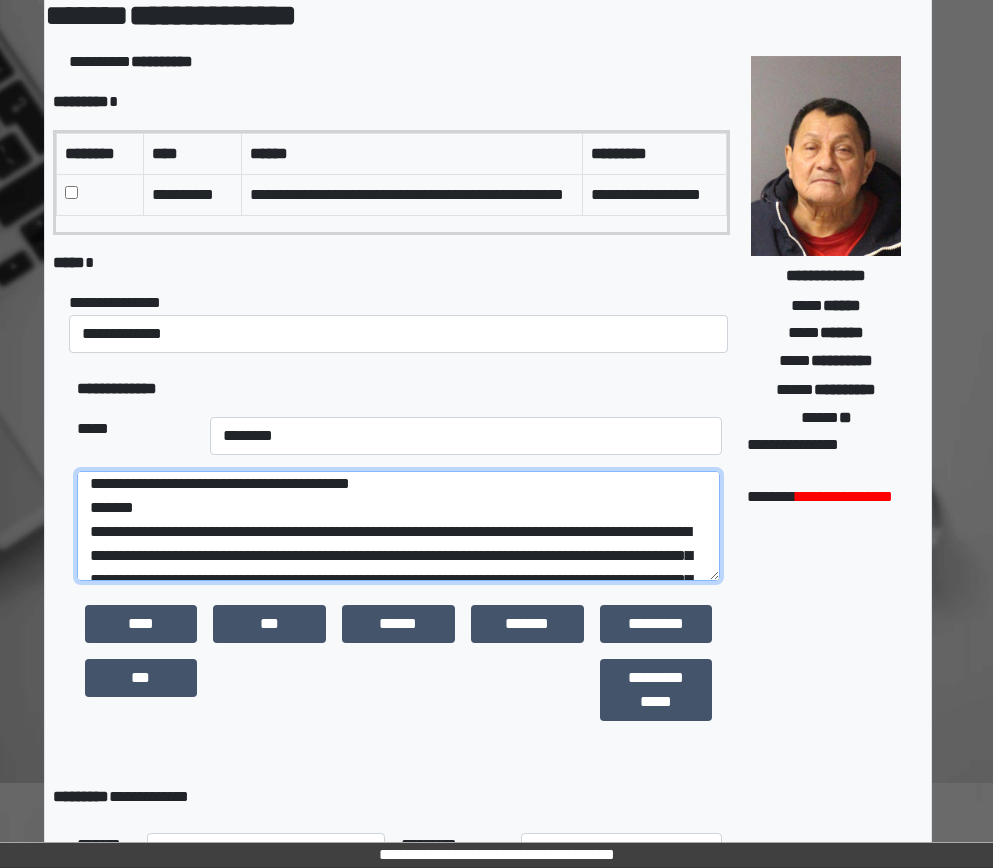 scroll, scrollTop: 6, scrollLeft: 0, axis: vertical 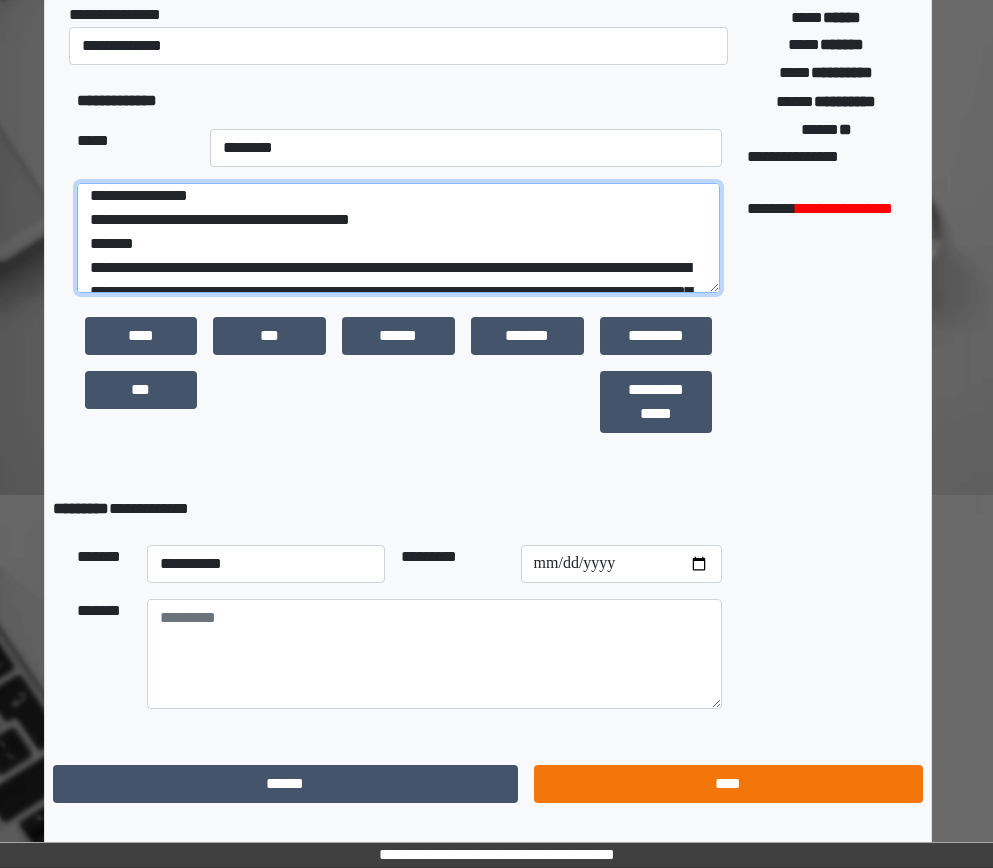 type on "**********" 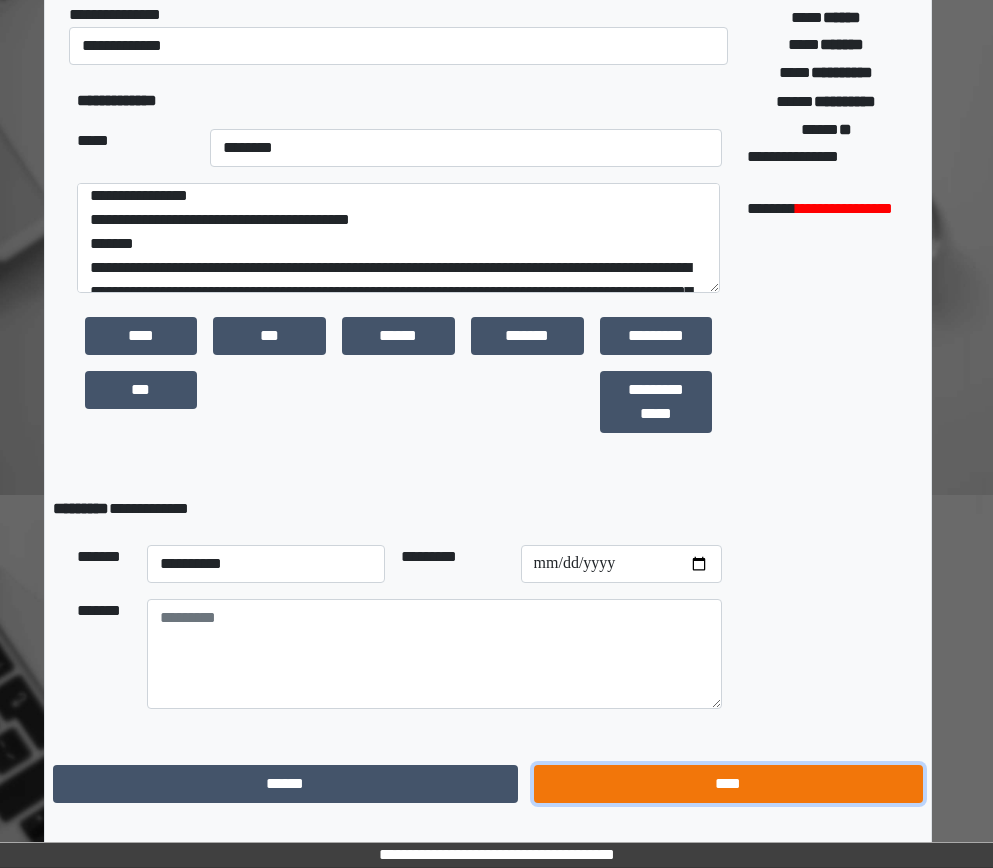 click on "****" at bounding box center (728, 784) 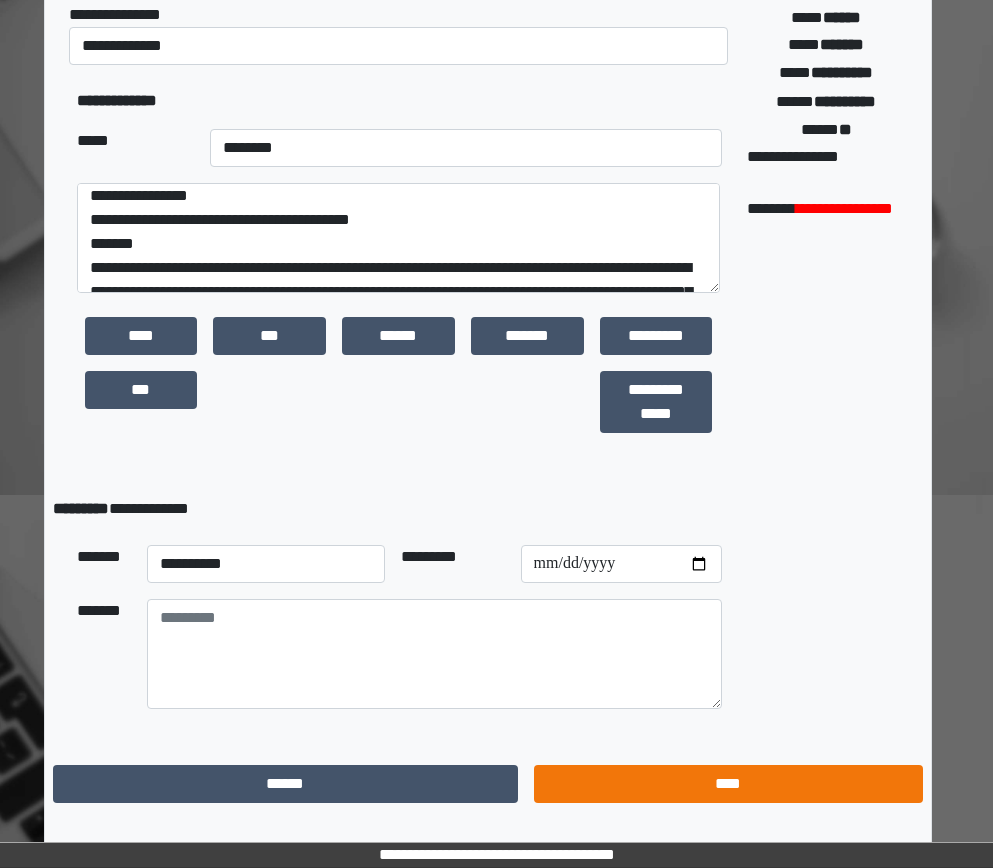 scroll, scrollTop: 15, scrollLeft: 9, axis: both 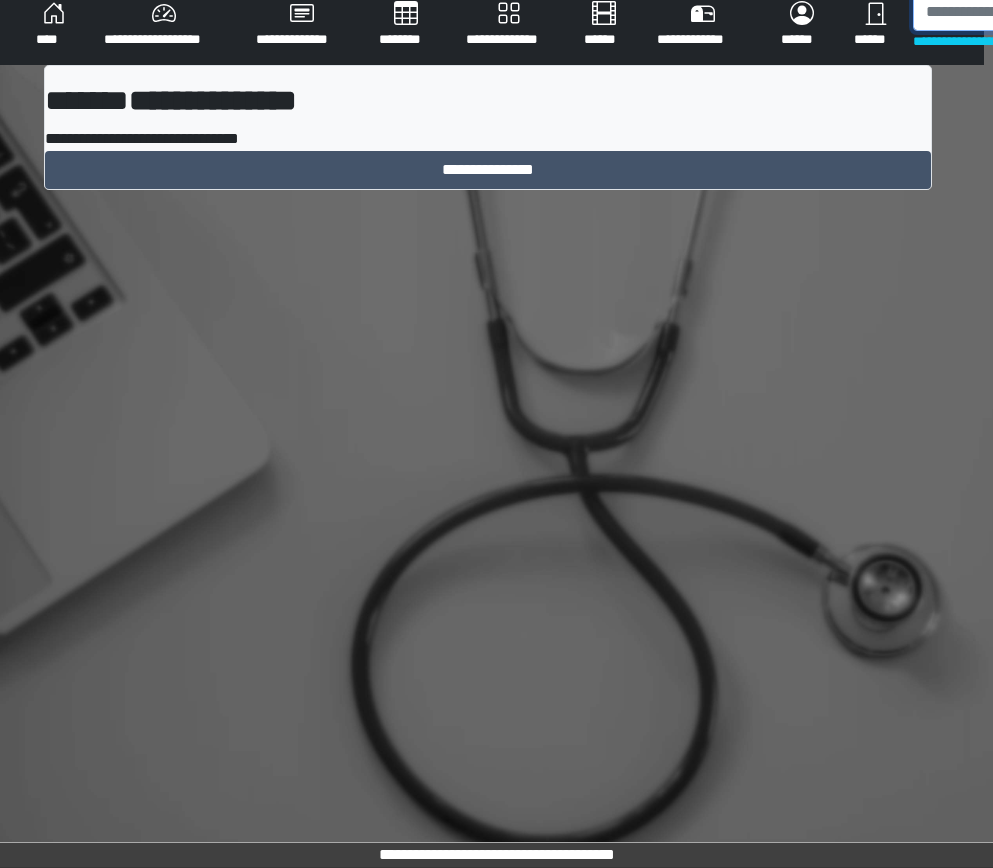 click at bounding box center (1016, 12) 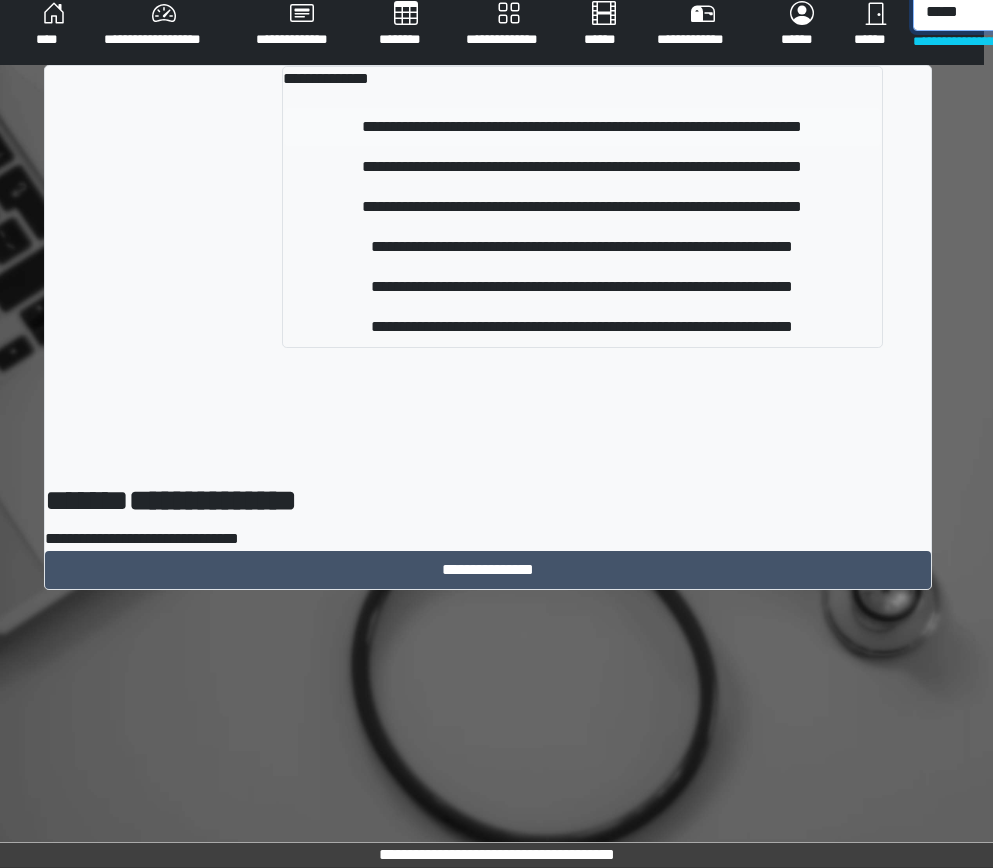 type on "*****" 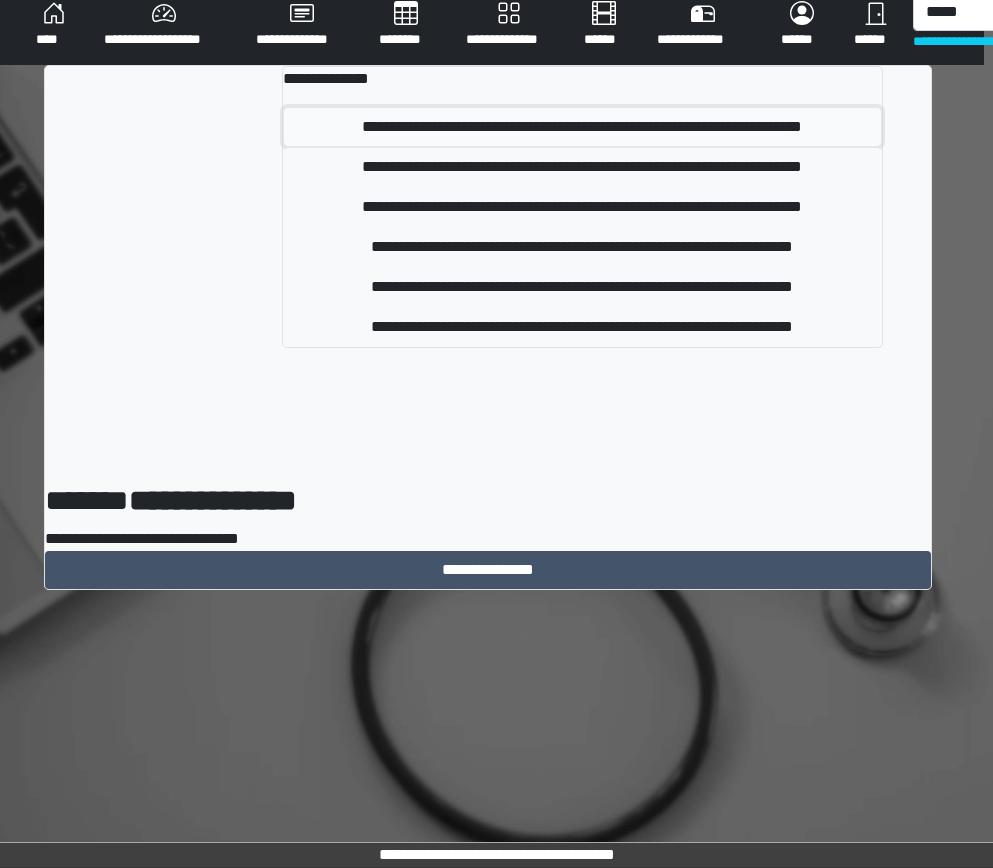click on "**********" at bounding box center (582, 127) 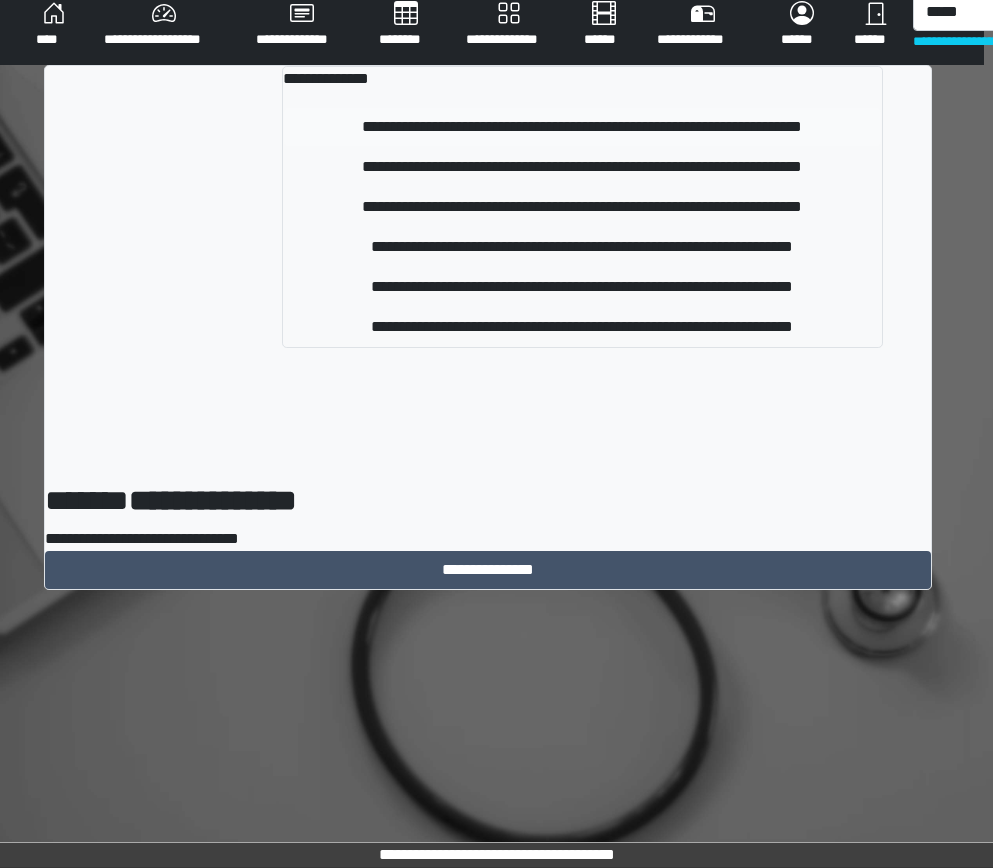 type 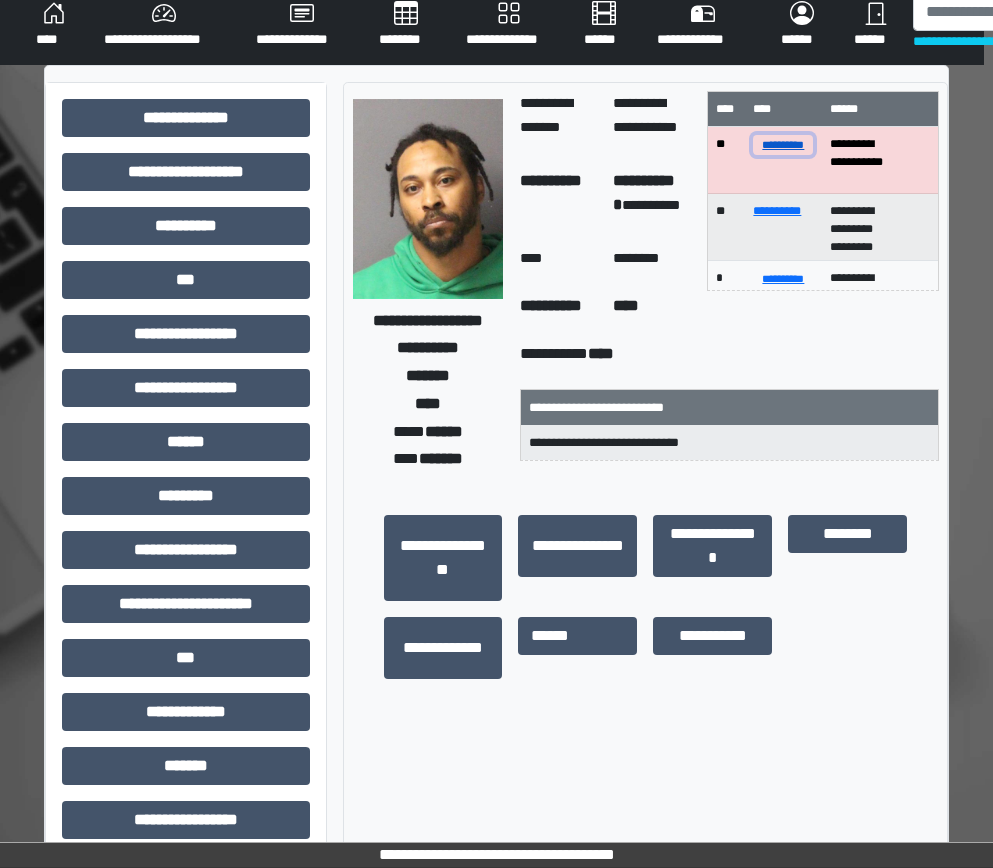click on "**********" at bounding box center (783, 144) 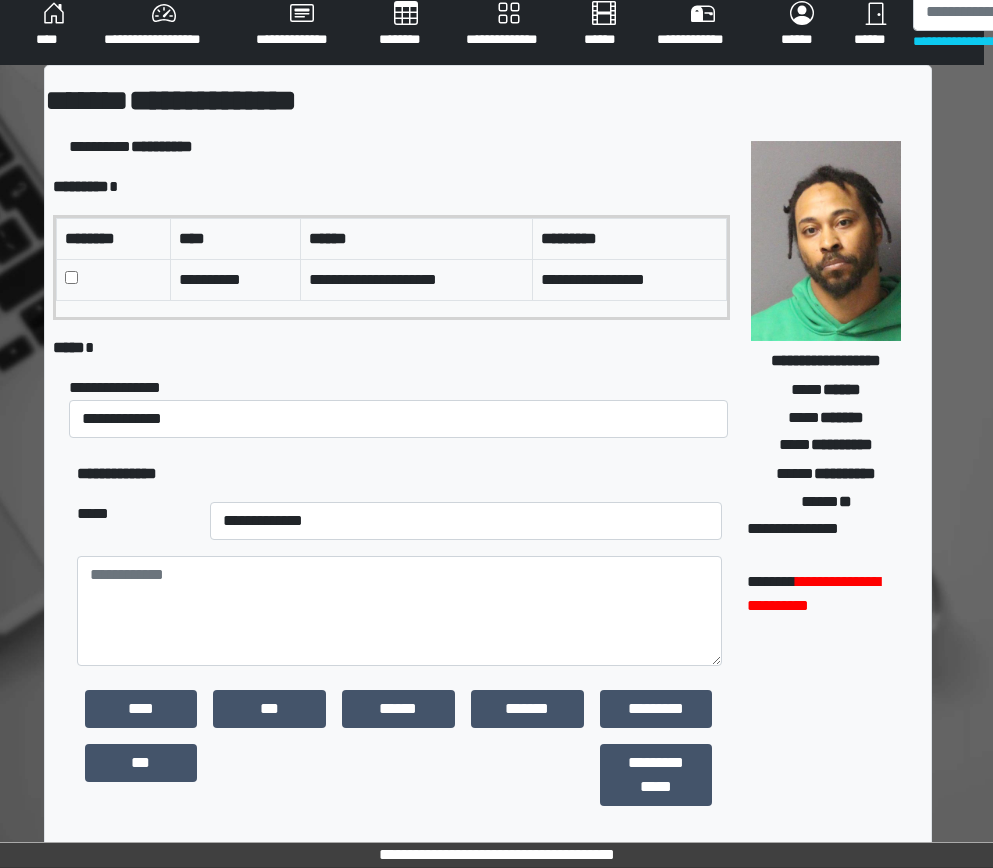 click at bounding box center (113, 279) 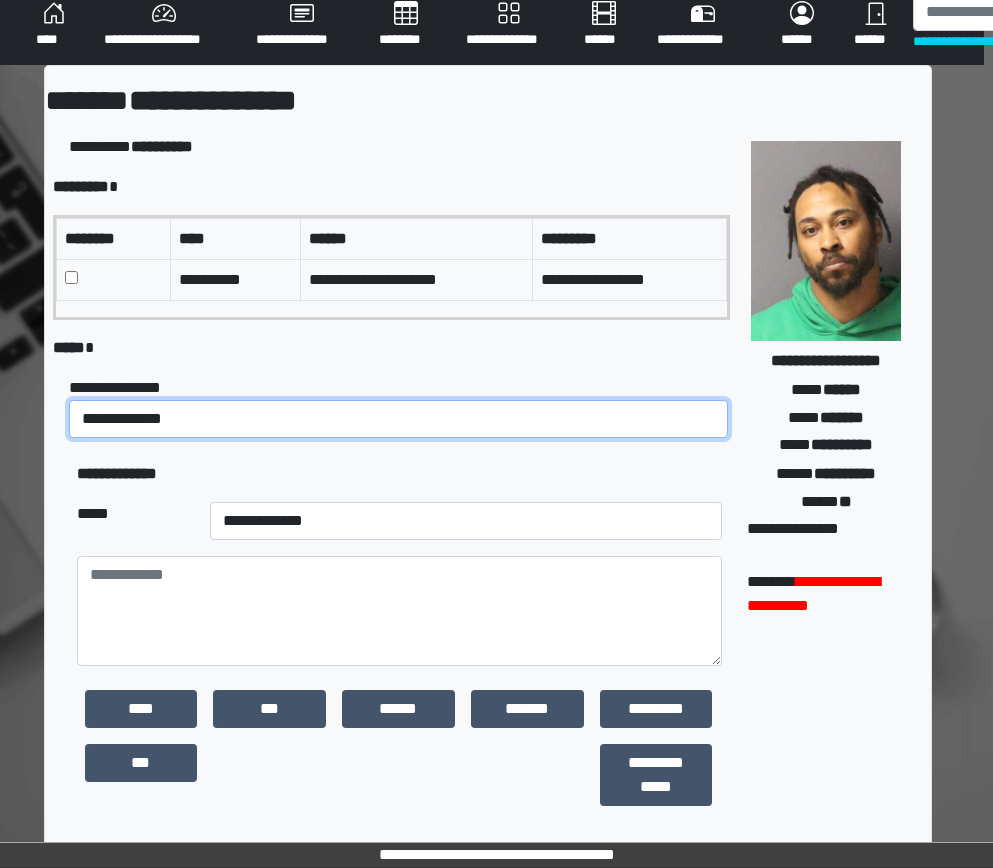 click on "**********" at bounding box center [399, 419] 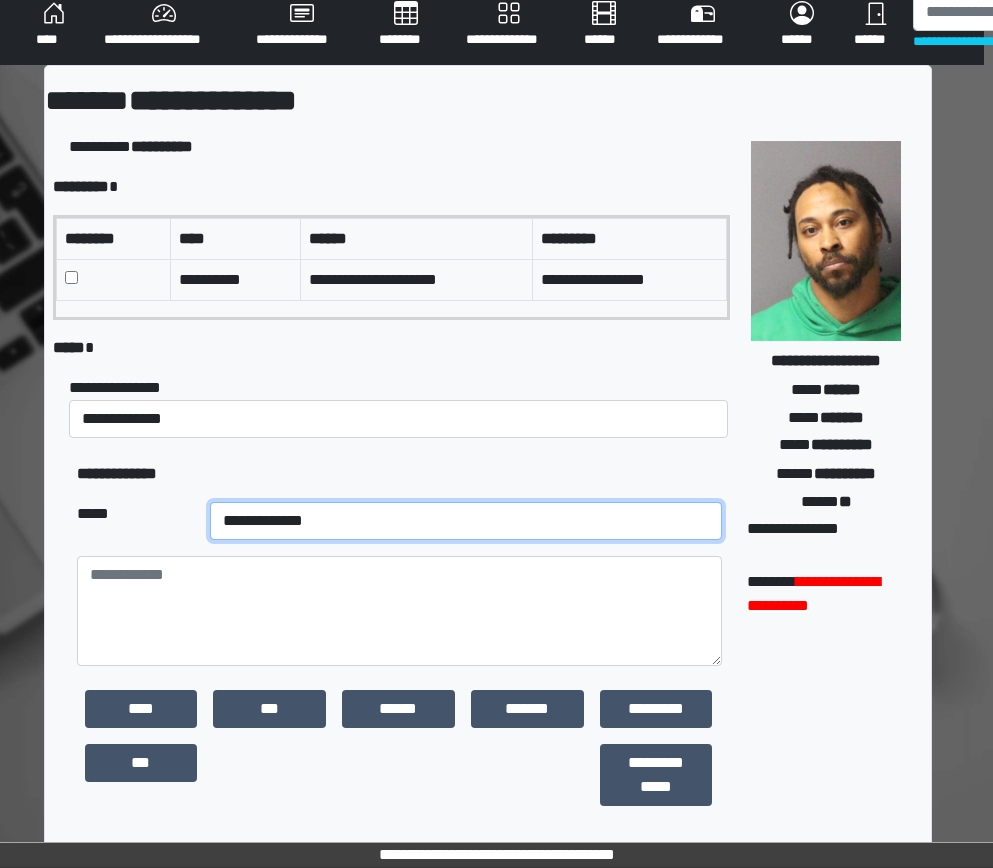 click on "**********" at bounding box center [466, 521] 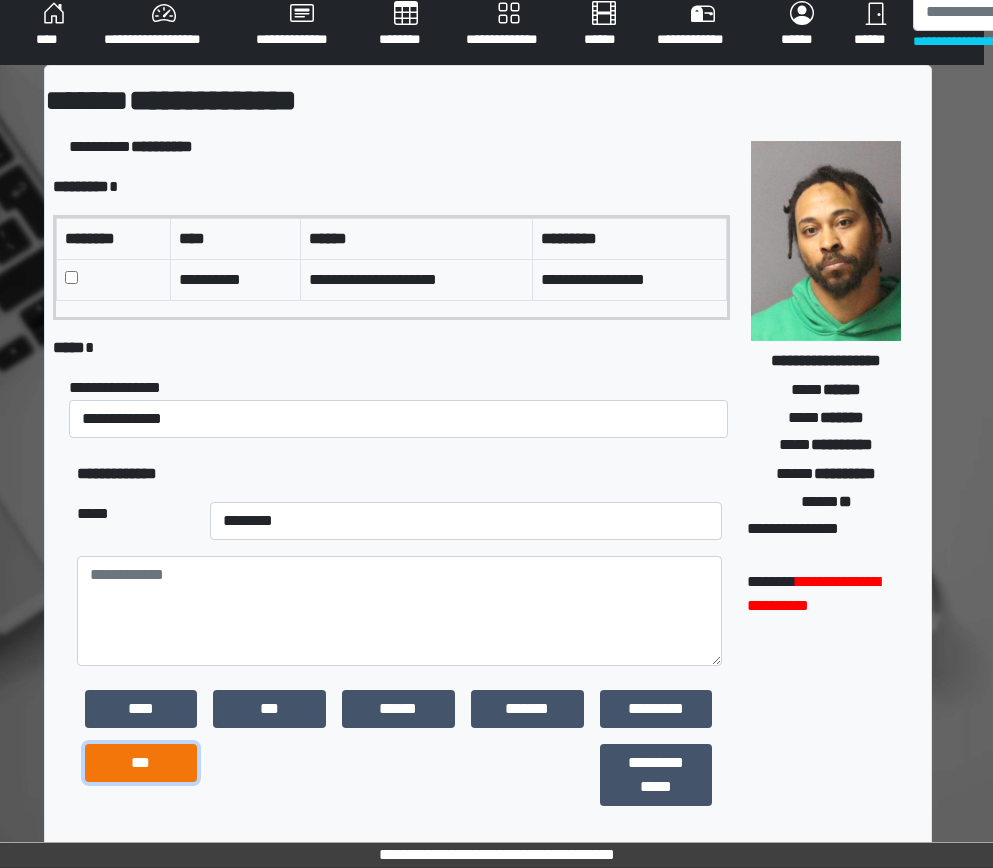 click on "***" at bounding box center [141, 763] 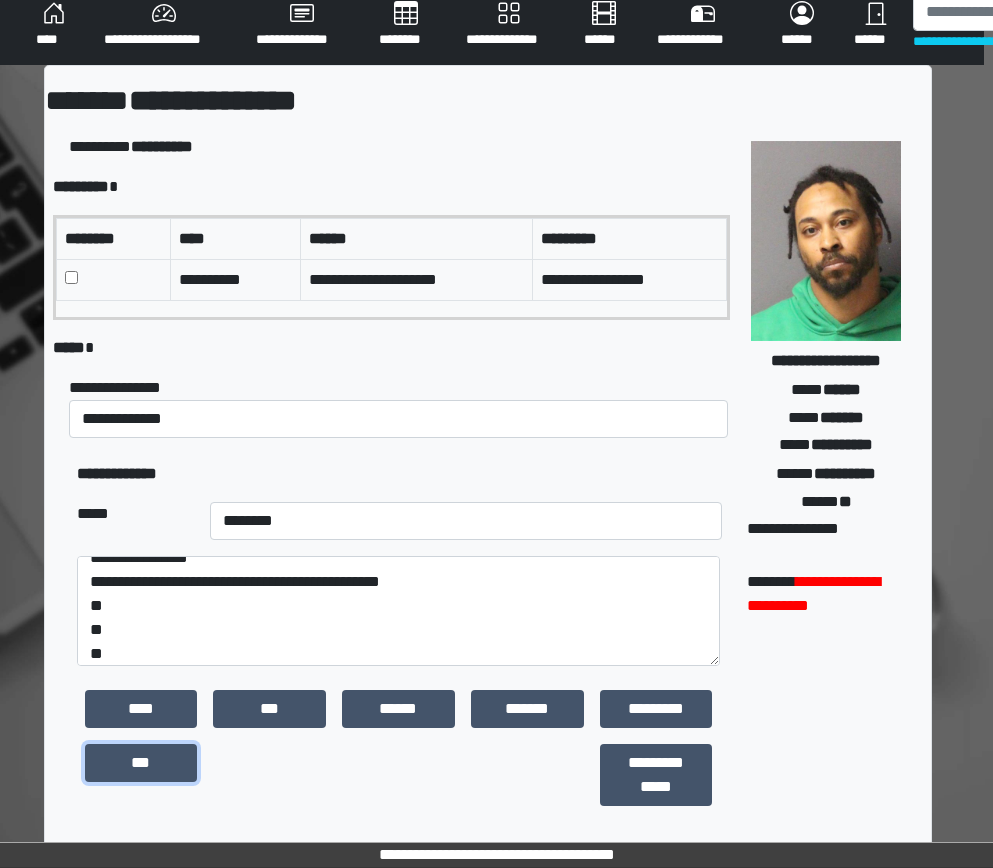 scroll, scrollTop: 24, scrollLeft: 0, axis: vertical 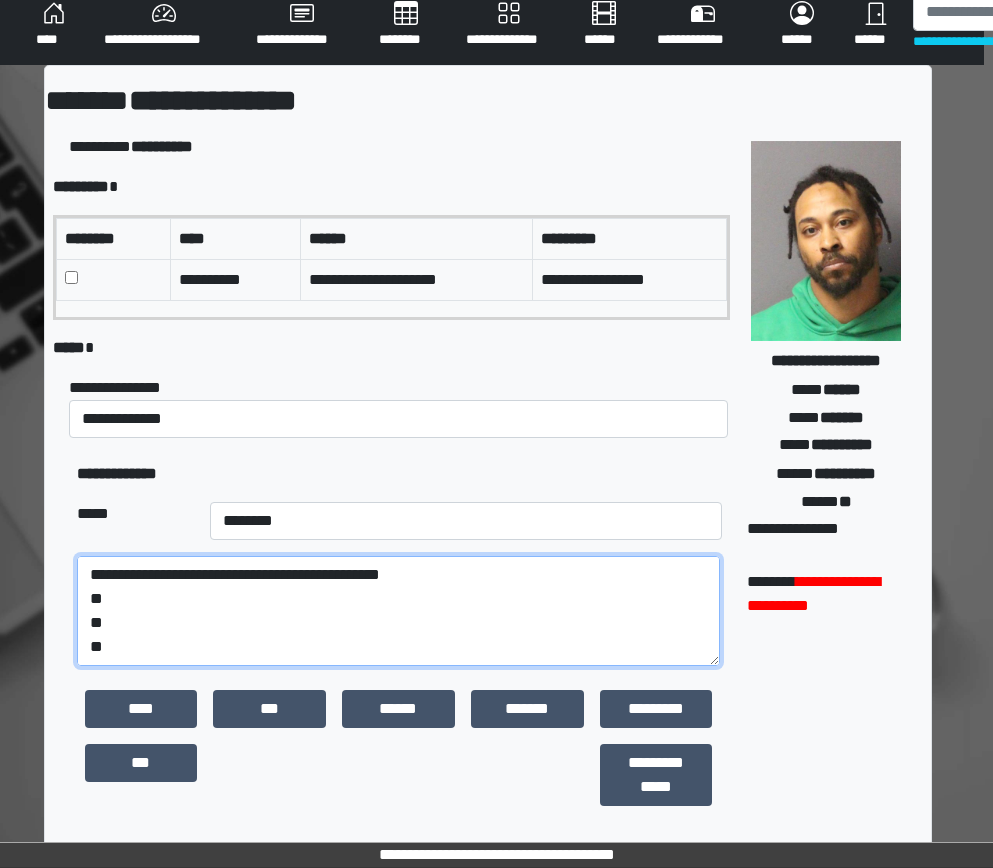drag, startPoint x: 130, startPoint y: 638, endPoint x: 93, endPoint y: 606, distance: 48.9183 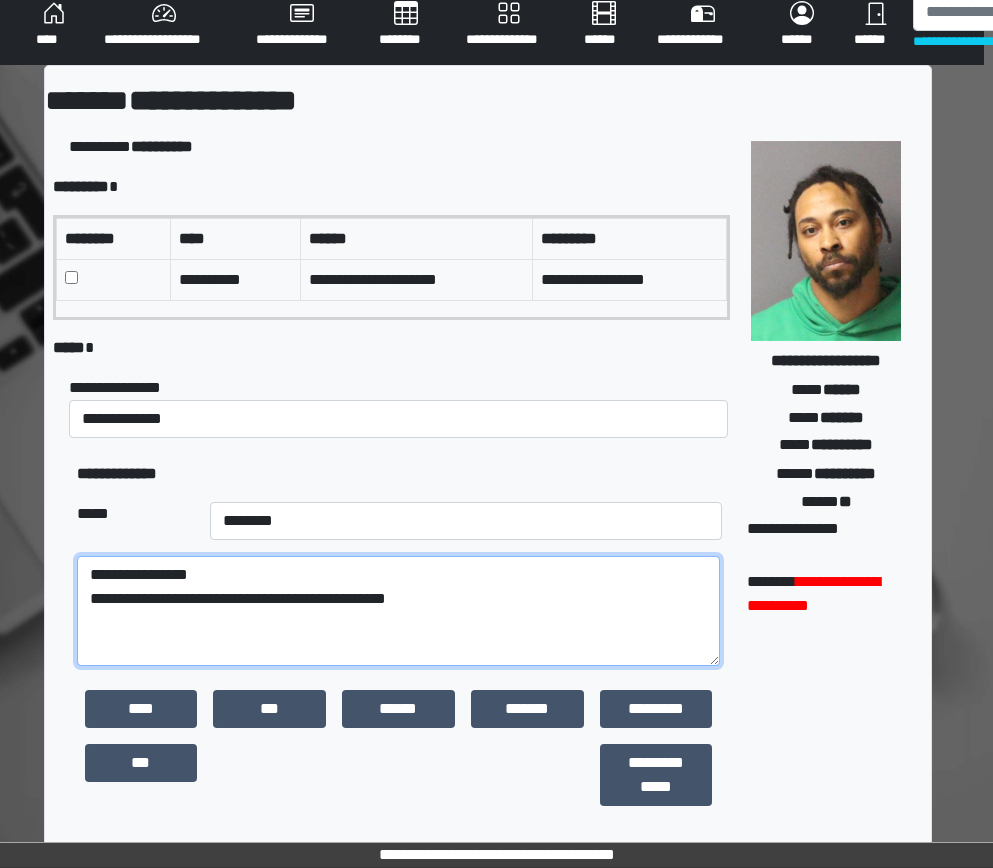 scroll, scrollTop: 0, scrollLeft: 0, axis: both 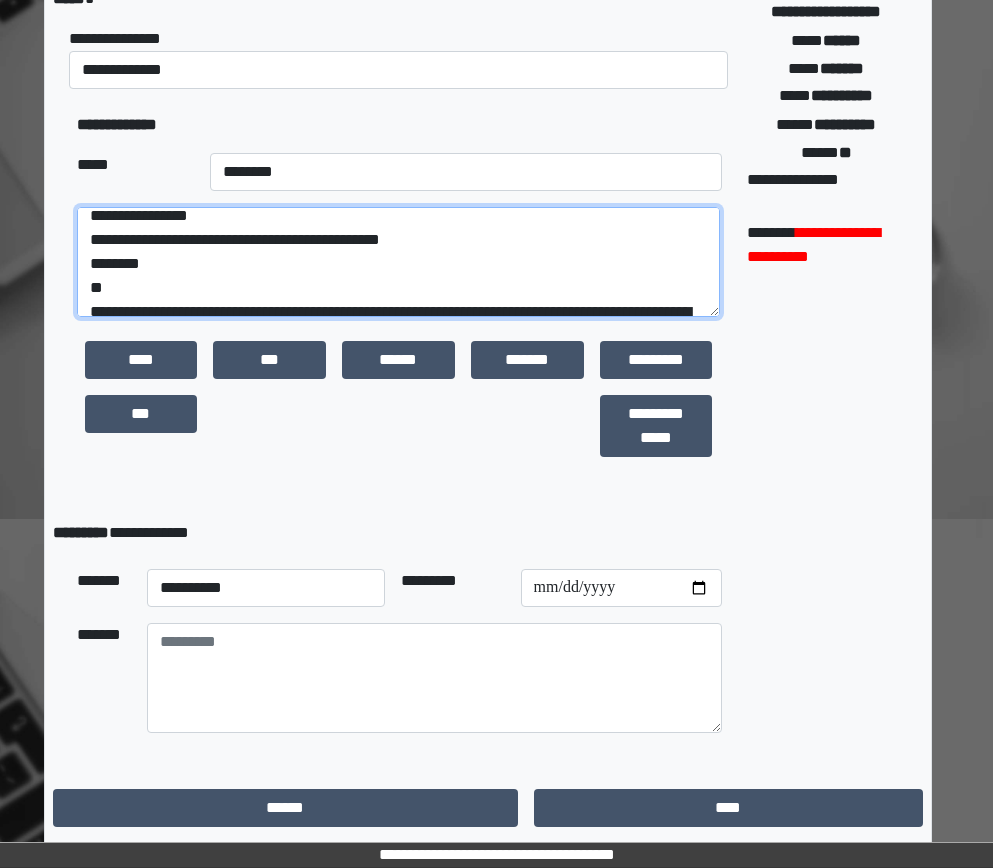 click at bounding box center [399, 262] 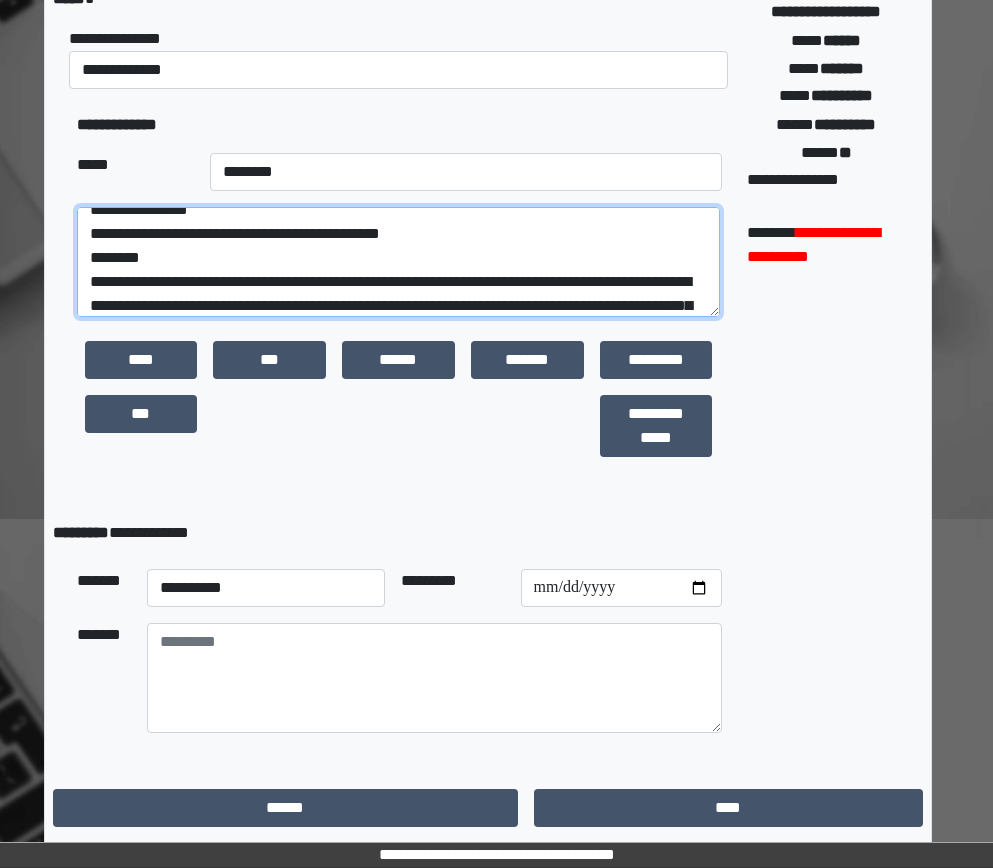 type on "**********" 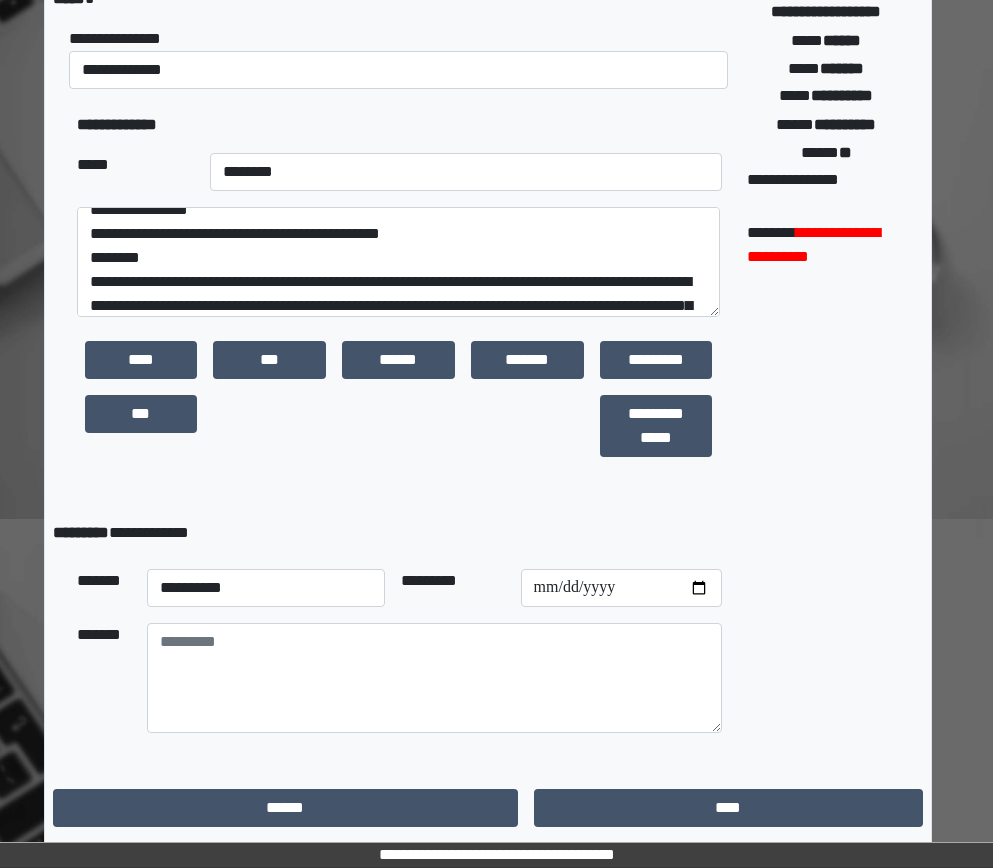 click on "**********" at bounding box center [399, 305] 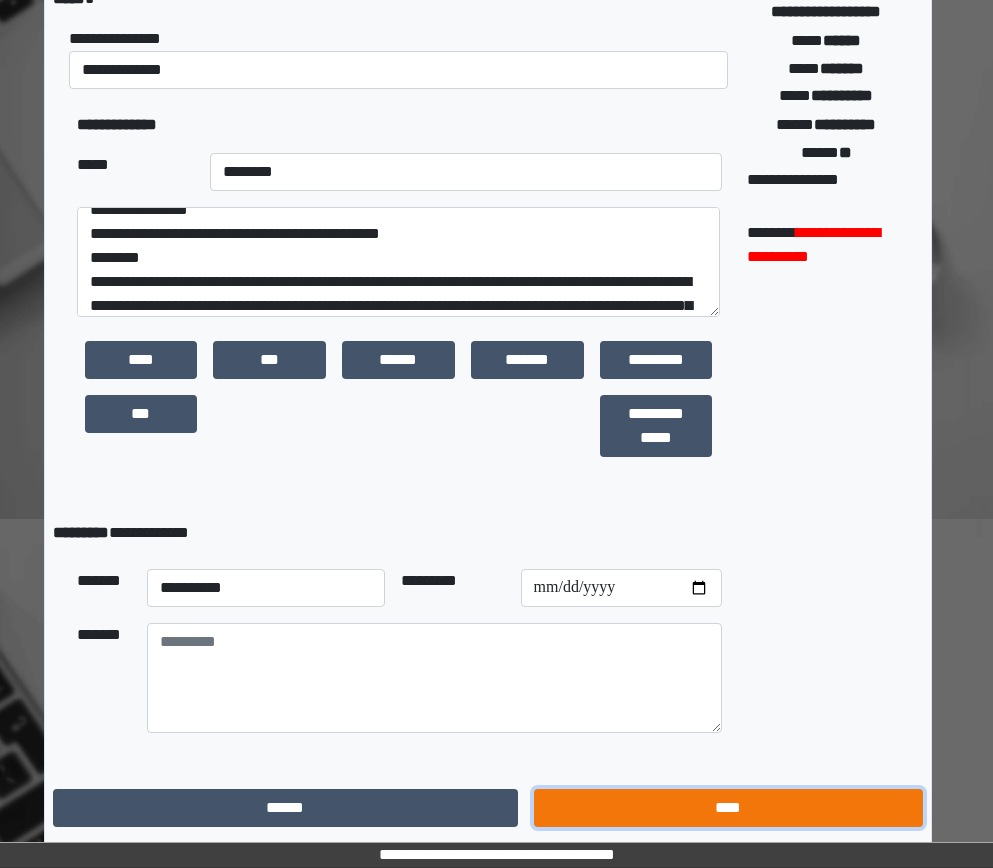 click on "****" at bounding box center [728, 808] 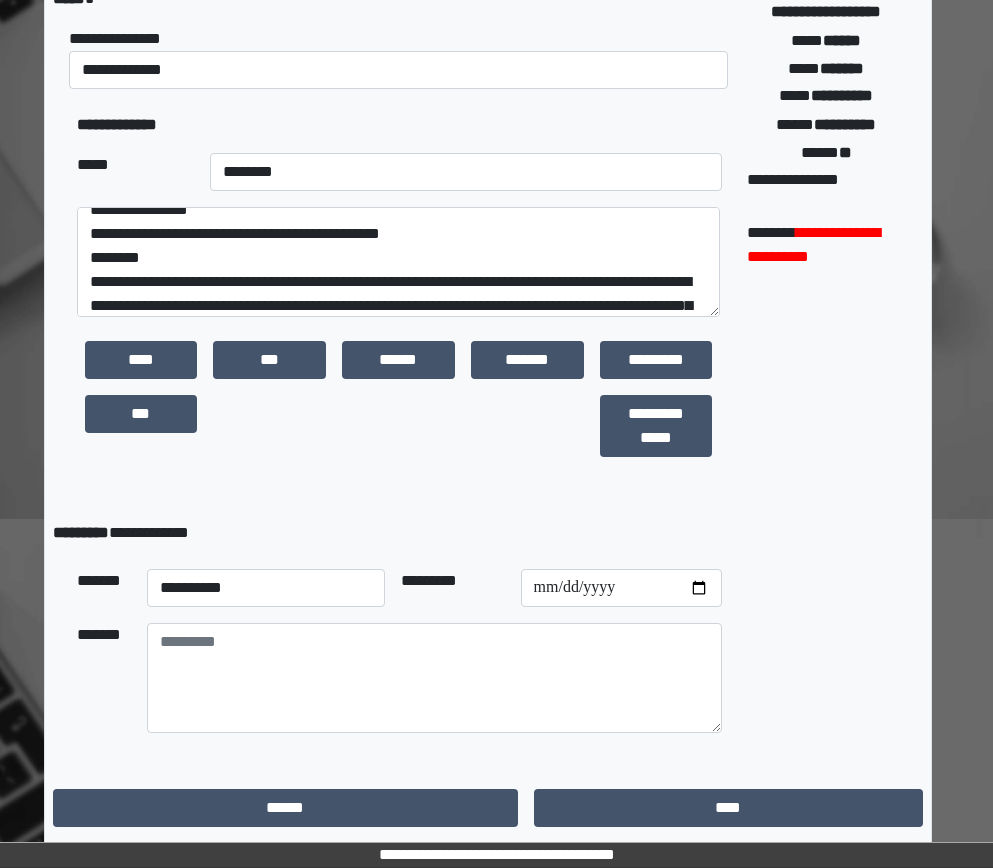 scroll, scrollTop: 15, scrollLeft: 9, axis: both 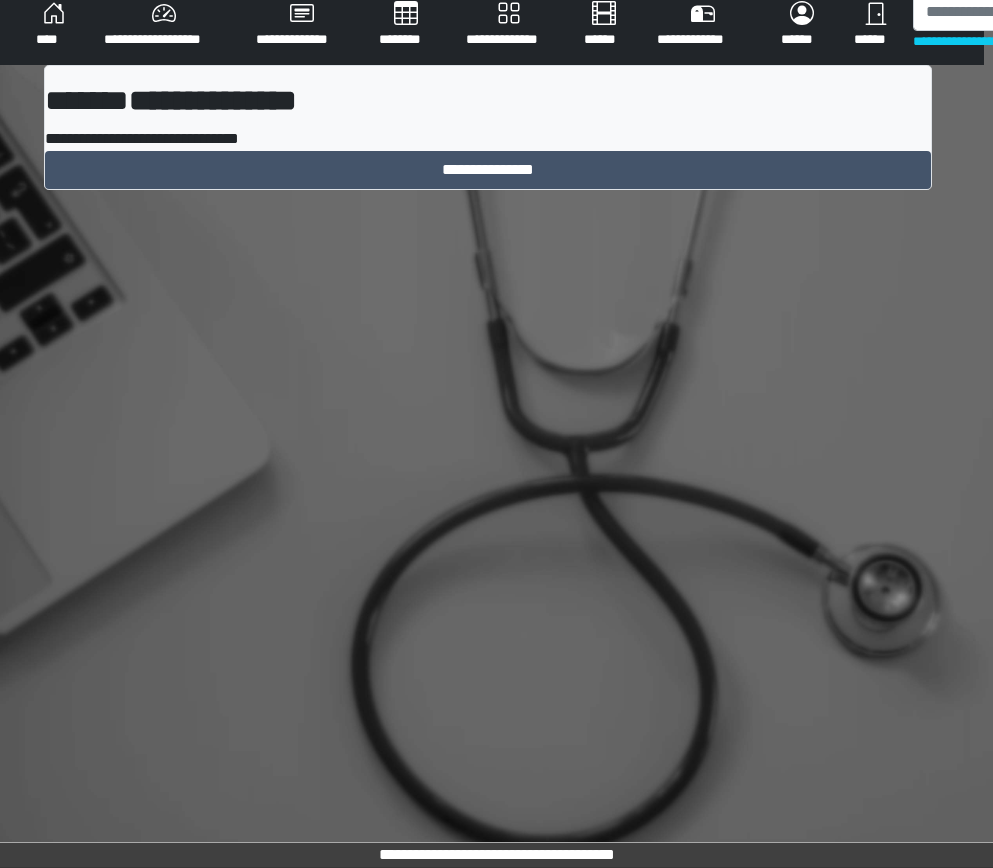 click on "****" at bounding box center (54, 25) 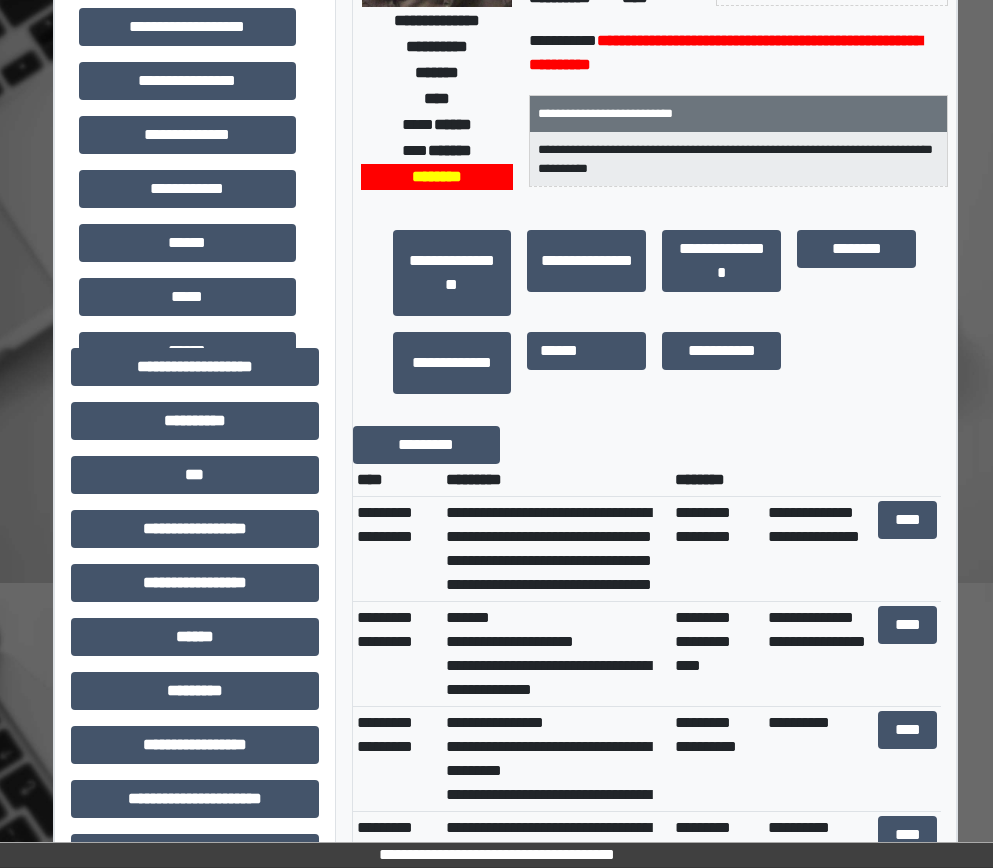 scroll, scrollTop: 0, scrollLeft: 0, axis: both 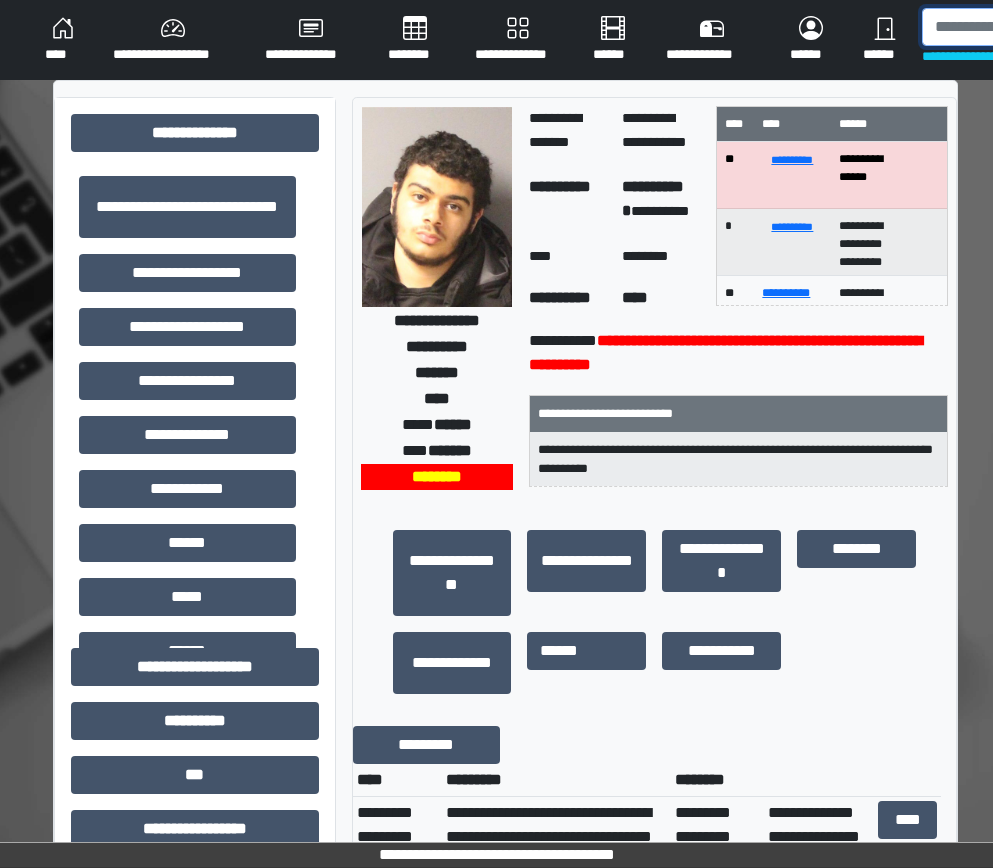 click at bounding box center [1025, 27] 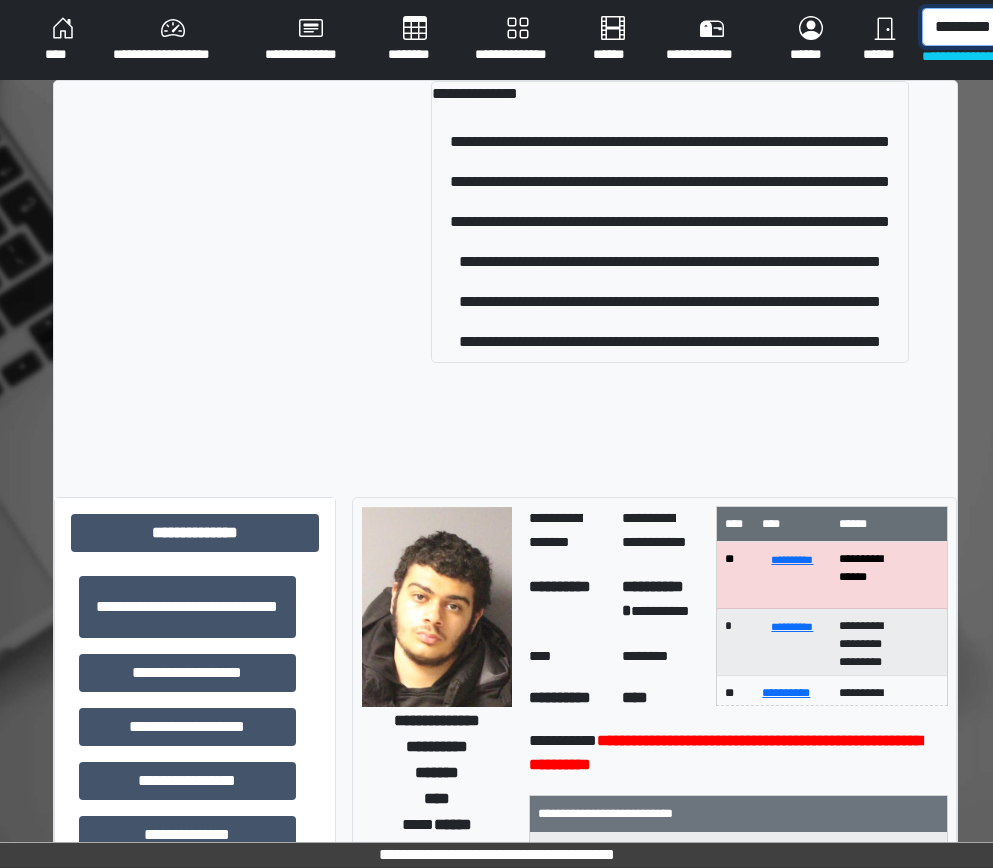 scroll, scrollTop: 0, scrollLeft: 9, axis: horizontal 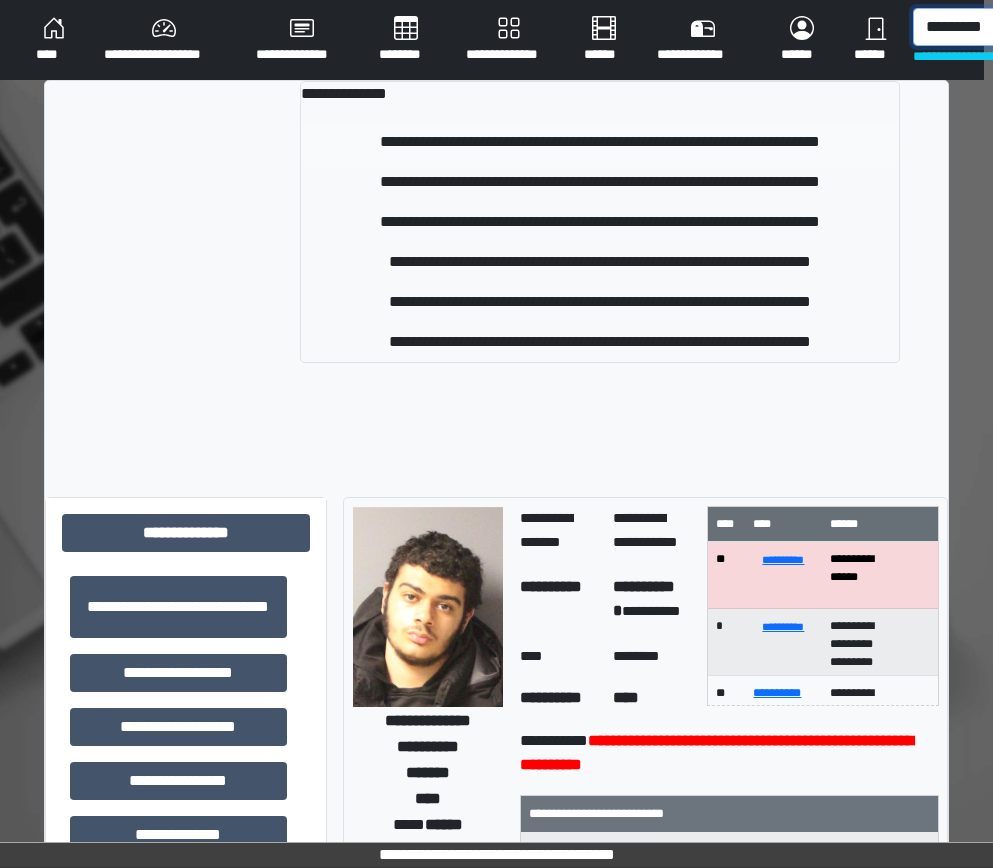 type on "*********" 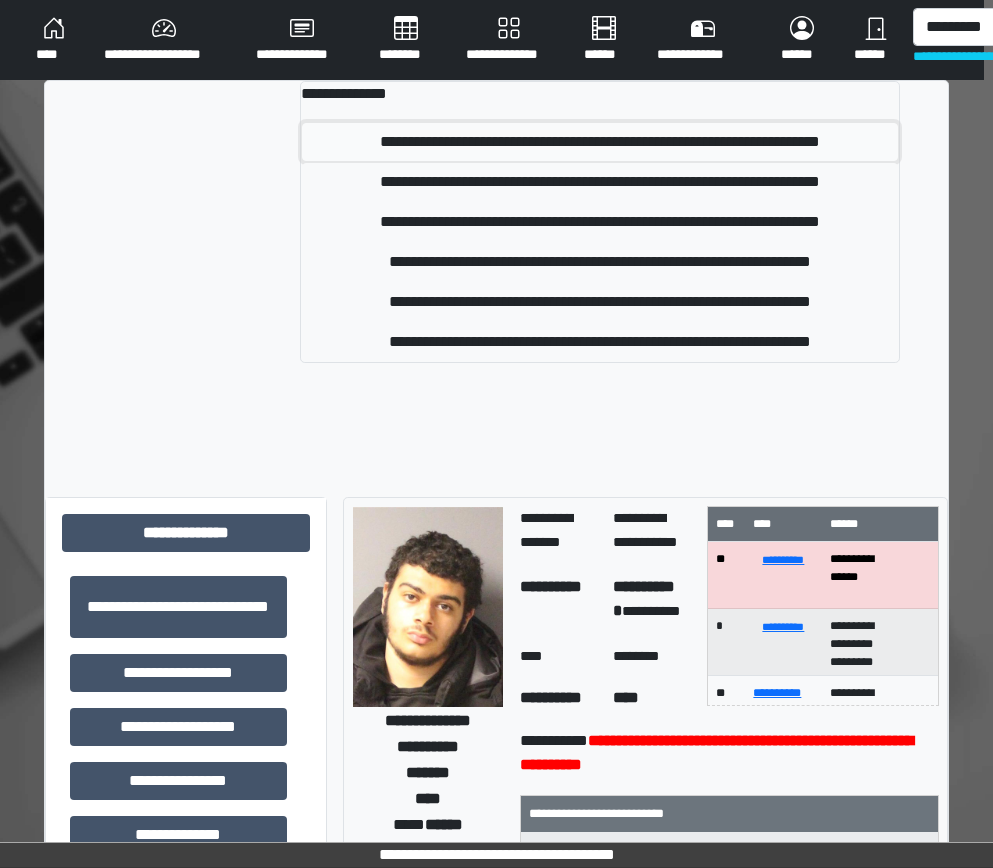 click on "**********" at bounding box center (600, 142) 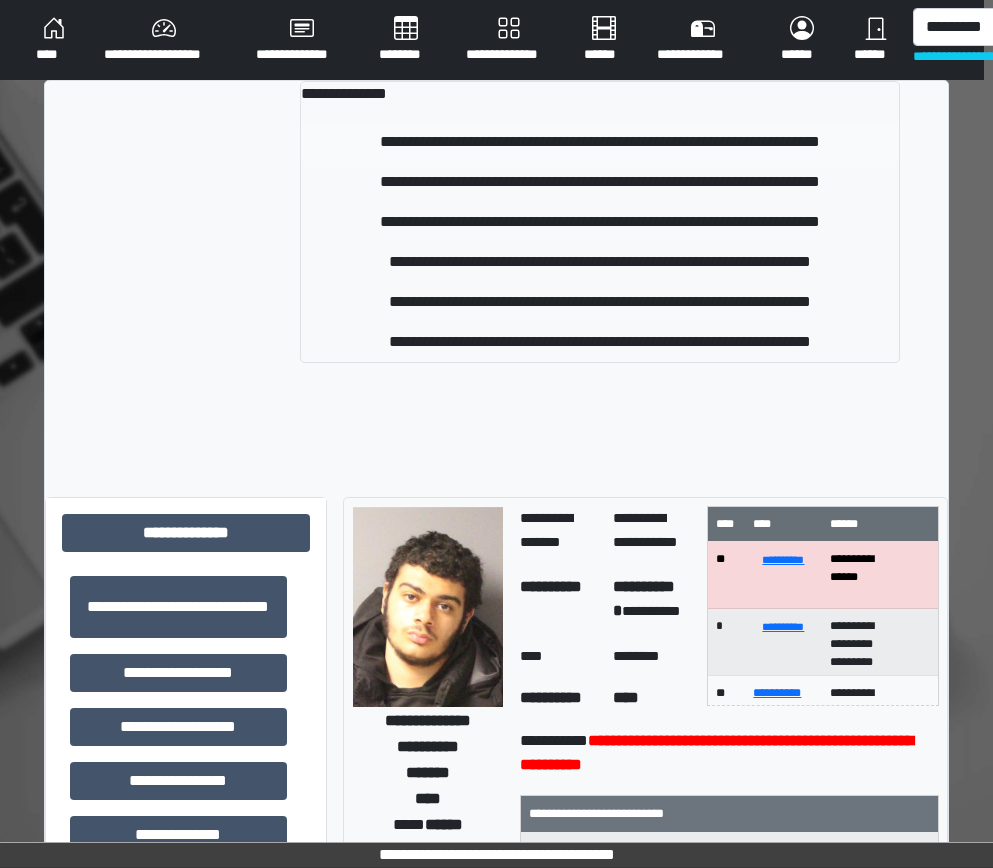 type 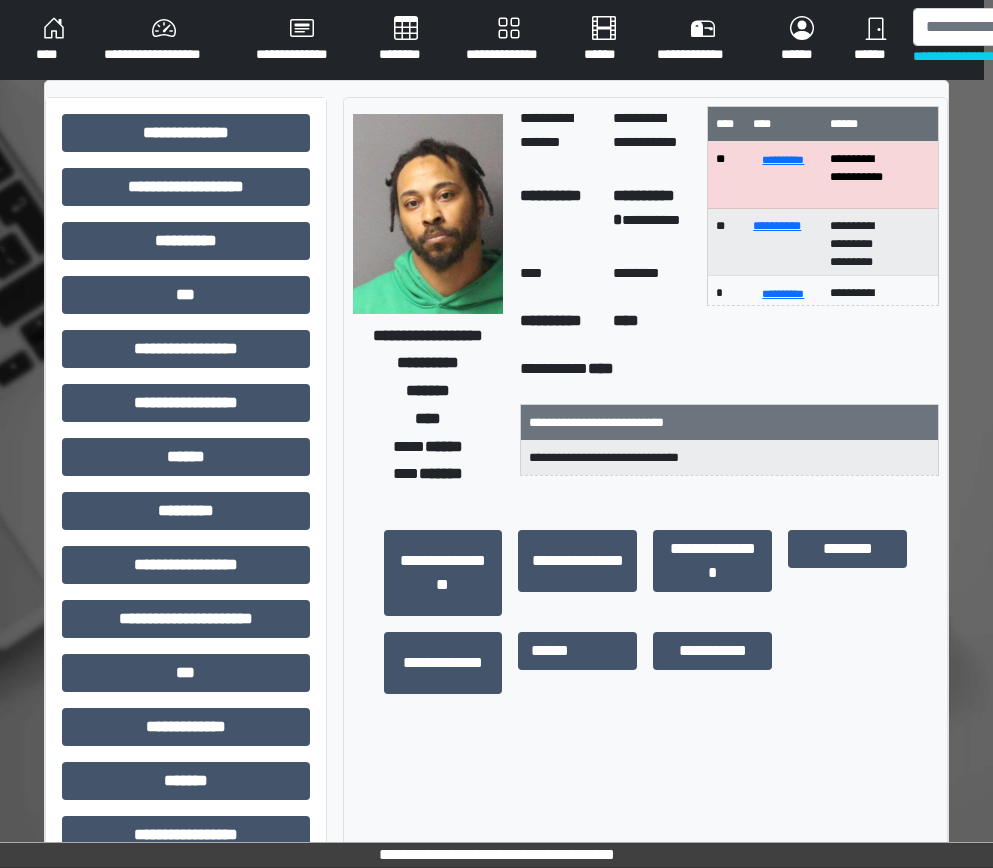 click on "**********" at bounding box center [497, 619] 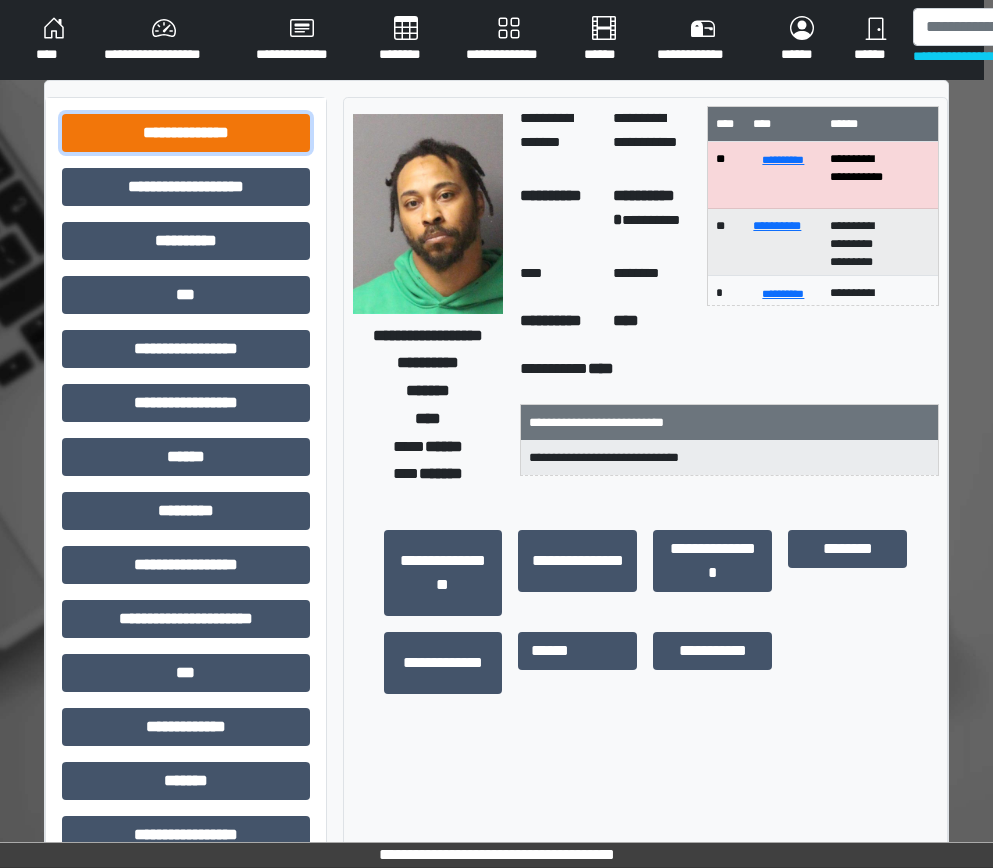 drag, startPoint x: 187, startPoint y: 125, endPoint x: 194, endPoint y: 250, distance: 125.19585 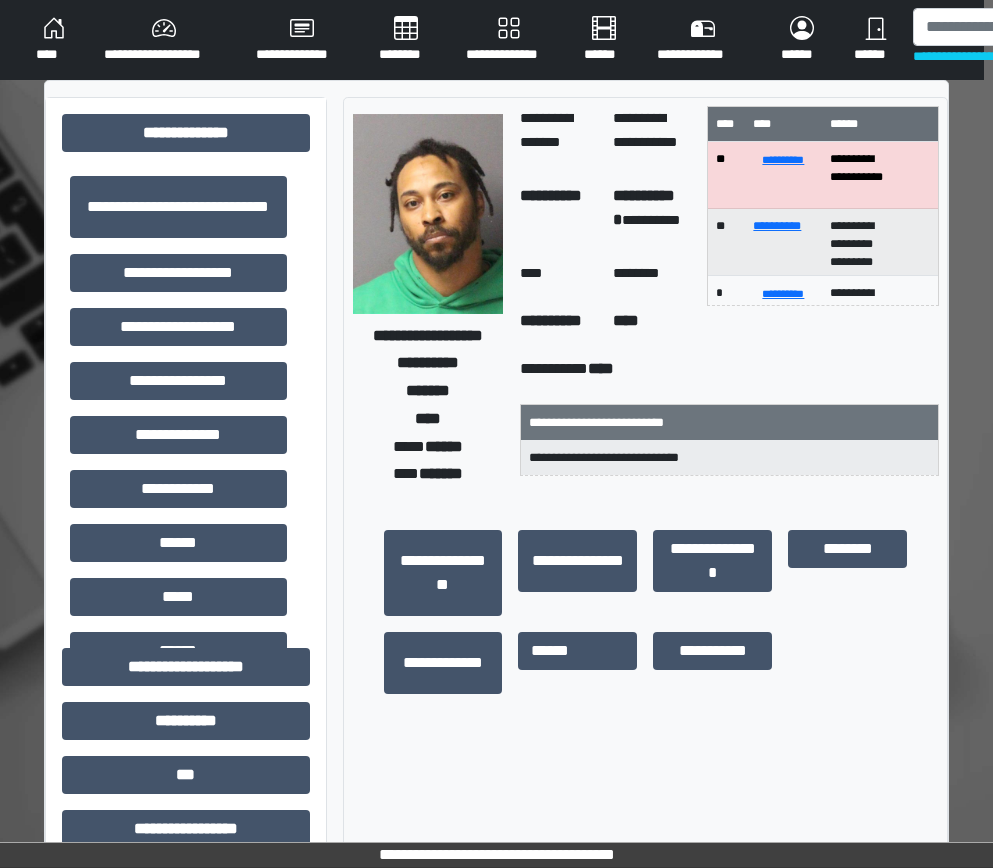 click on "**********" at bounding box center (178, 273) 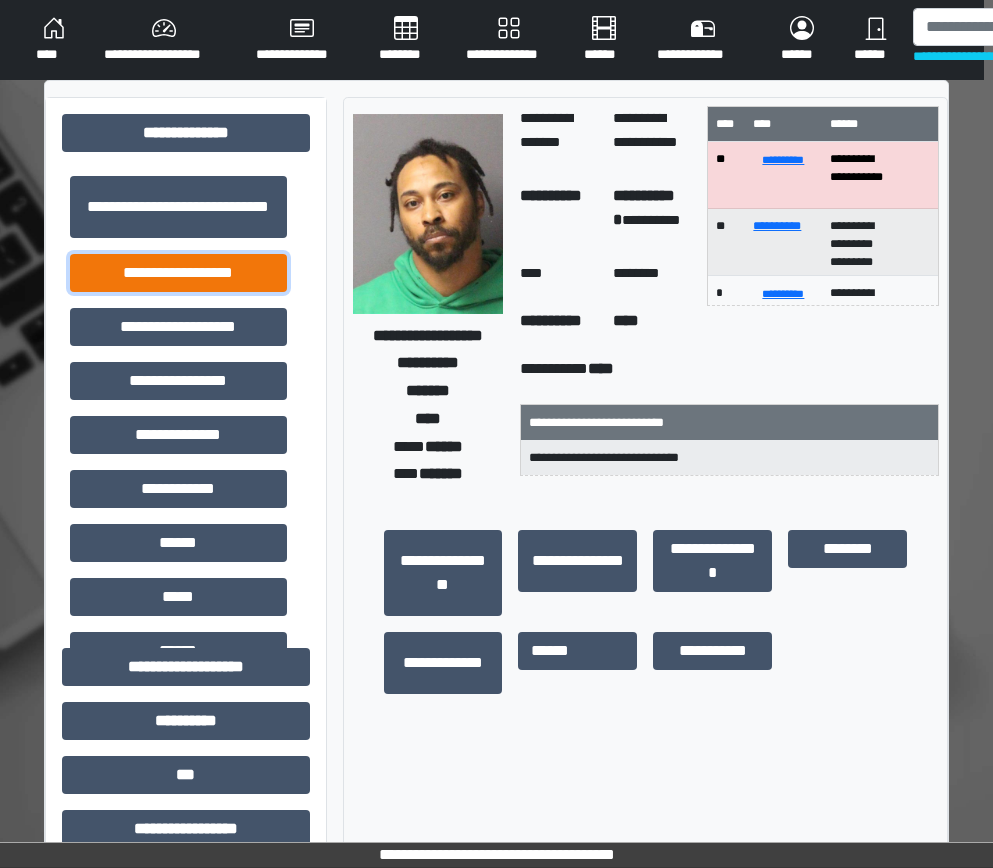 click on "**********" at bounding box center [178, 273] 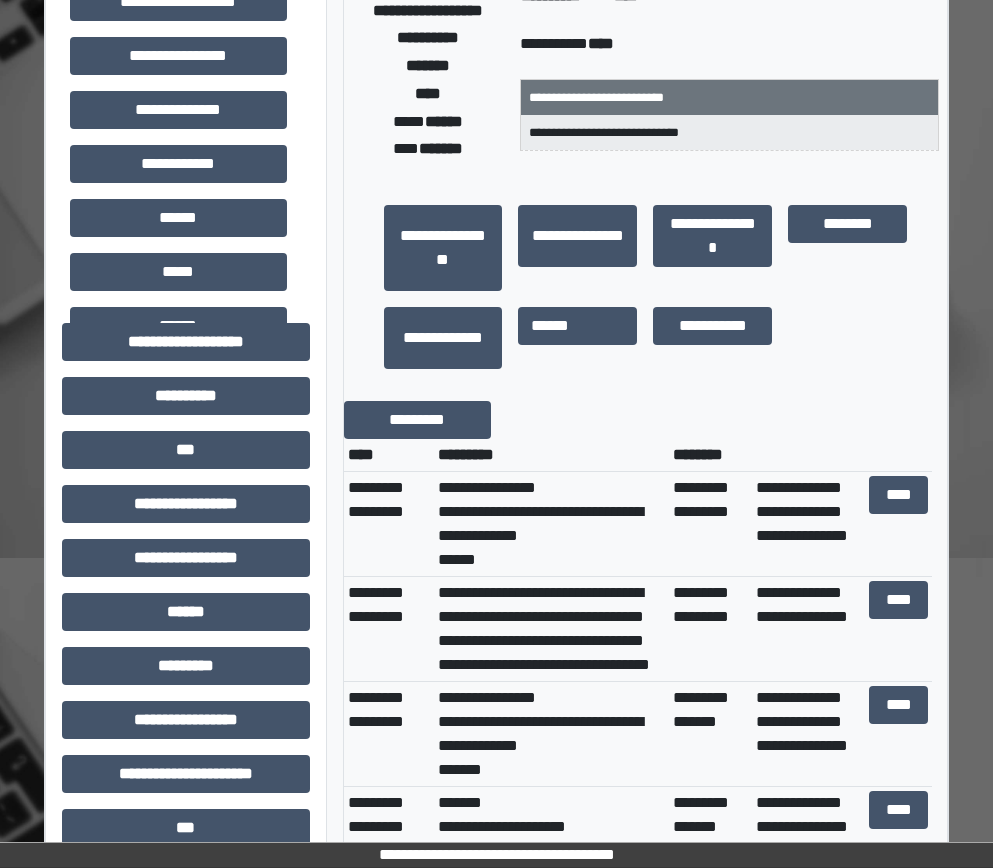 scroll, scrollTop: 500, scrollLeft: 9, axis: both 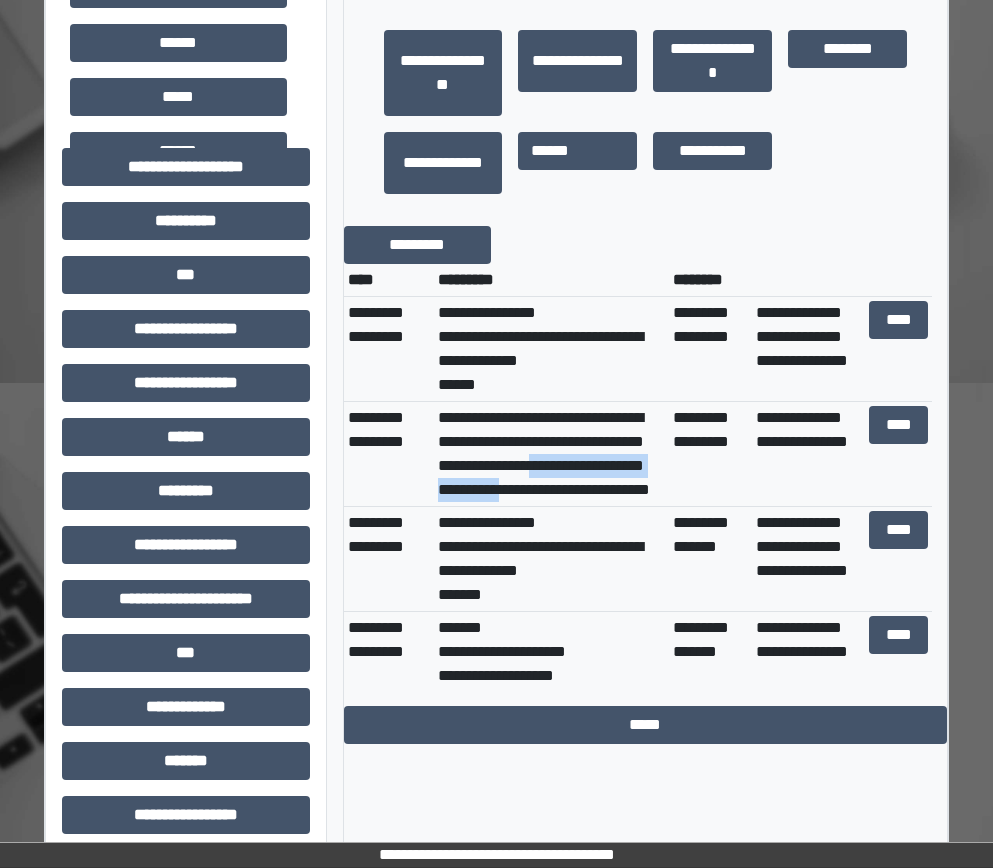 drag, startPoint x: 649, startPoint y: 462, endPoint x: 650, endPoint y: 480, distance: 18.027756 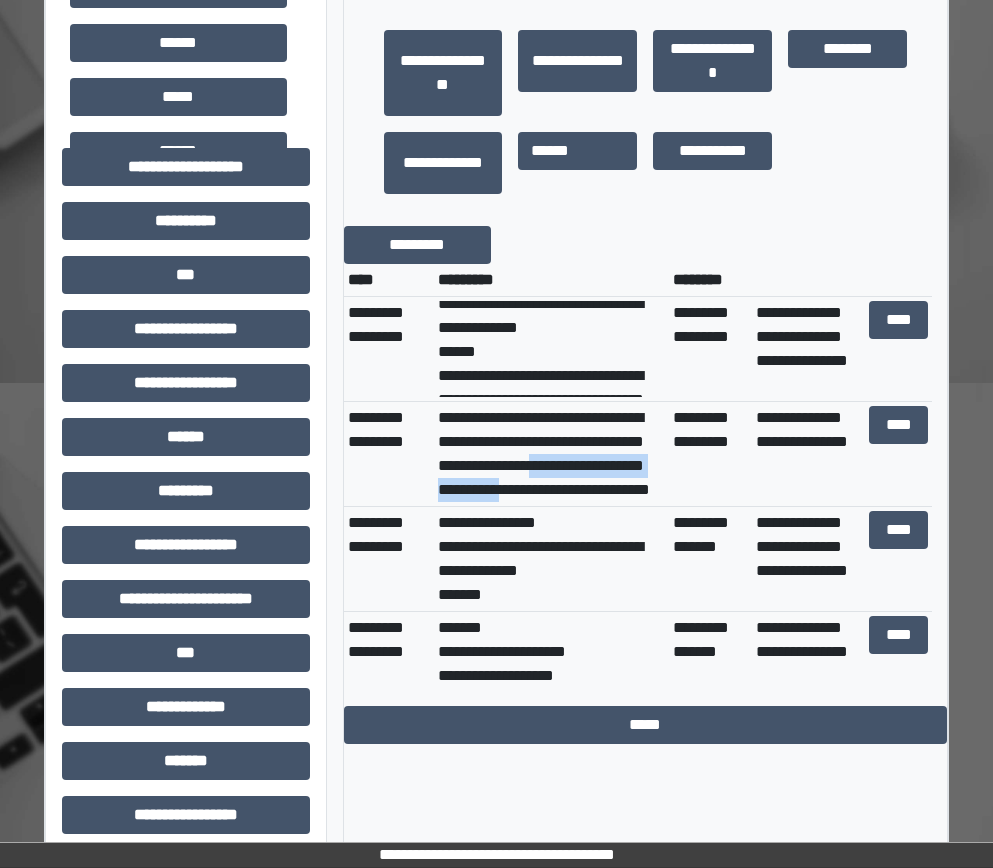 scroll, scrollTop: 0, scrollLeft: 0, axis: both 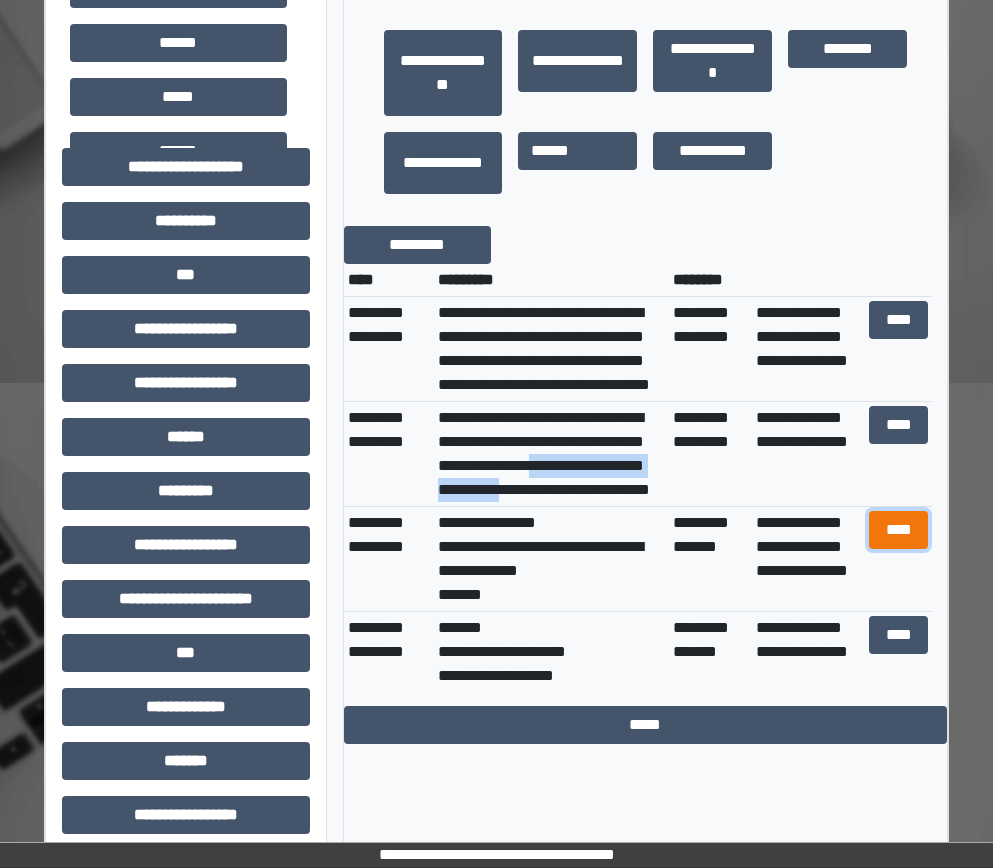 click on "****" at bounding box center (899, 530) 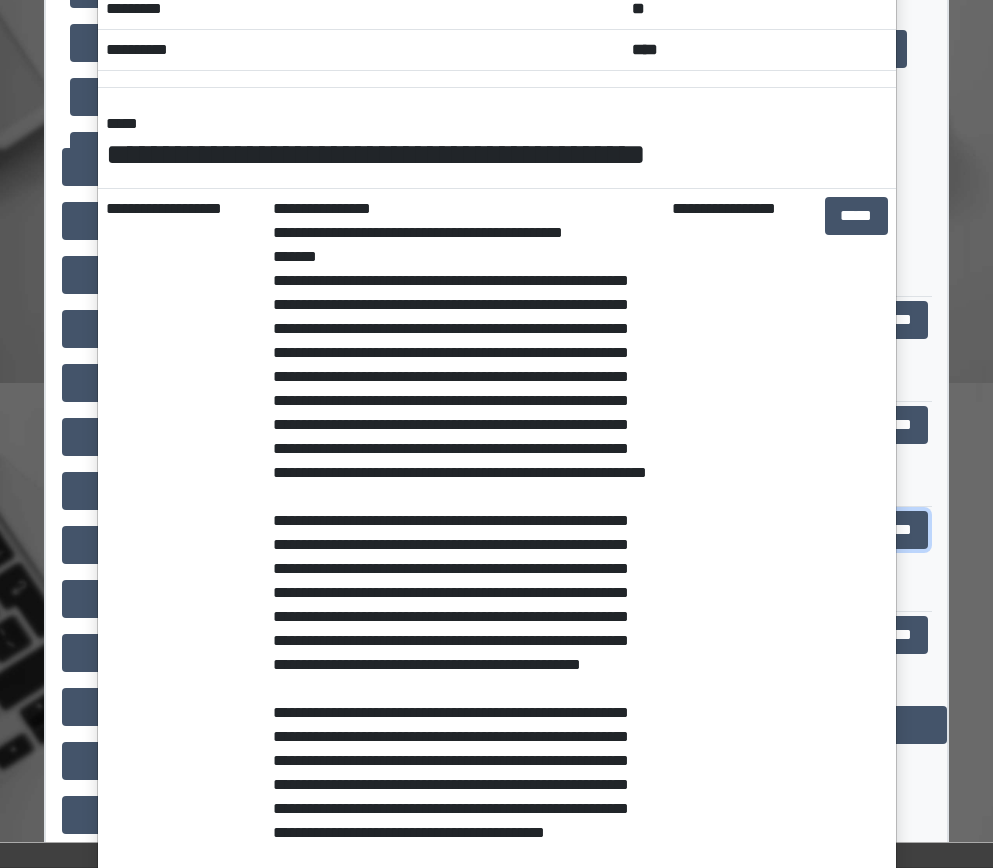 scroll, scrollTop: 200, scrollLeft: 0, axis: vertical 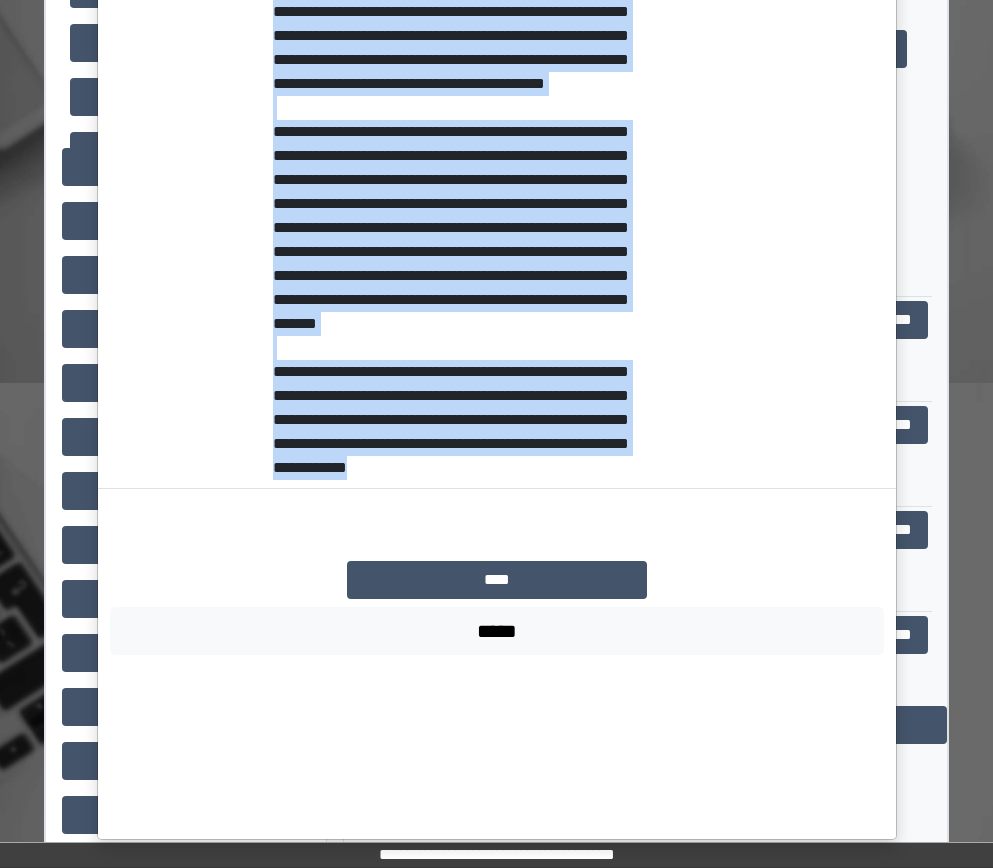 drag, startPoint x: 265, startPoint y: 270, endPoint x: 633, endPoint y: 652, distance: 530.4225 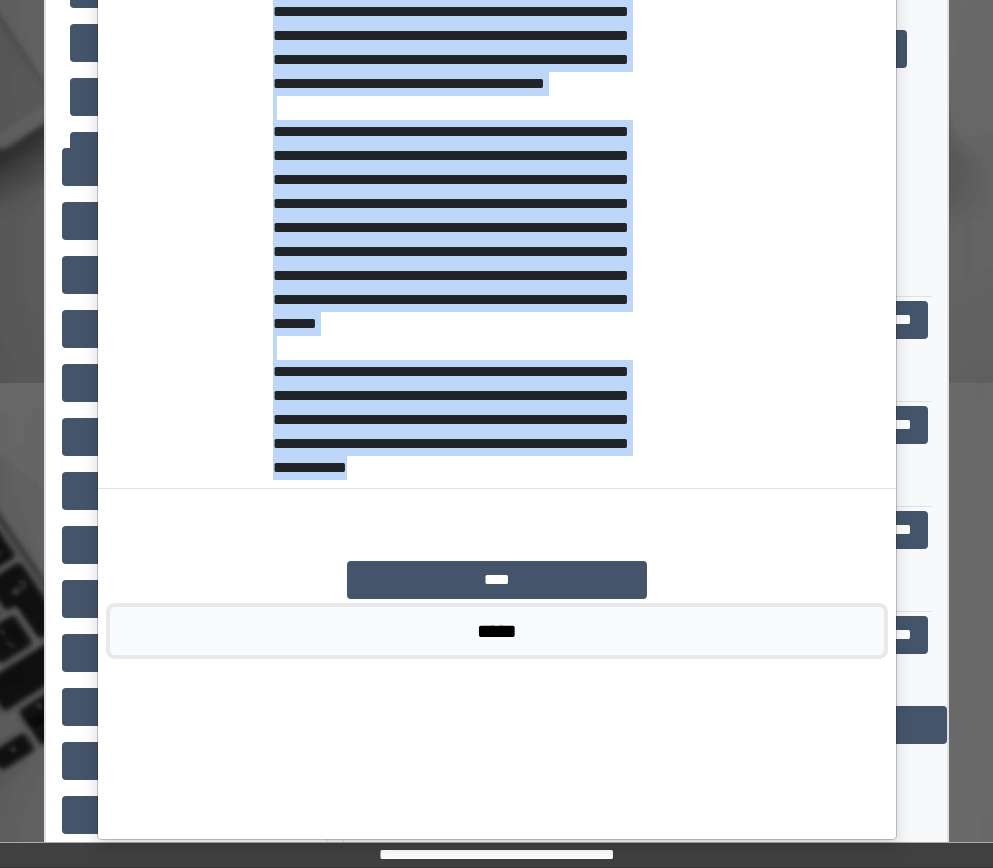 click on "*****" at bounding box center (497, 631) 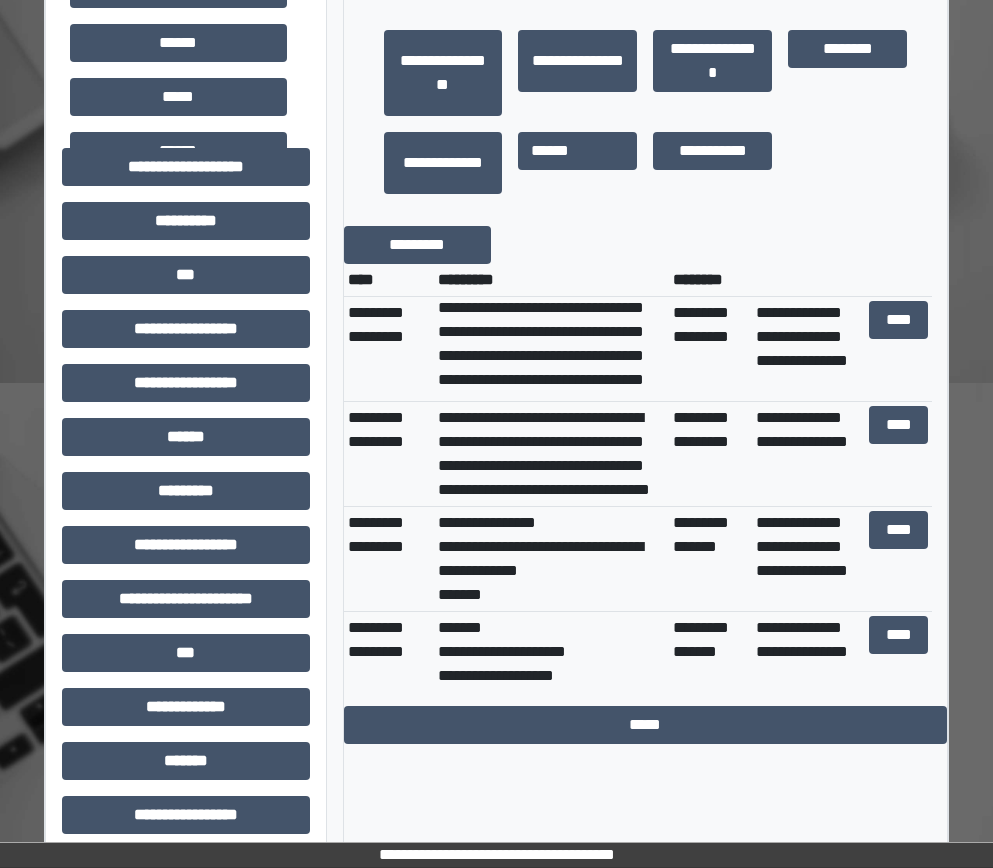 scroll, scrollTop: 0, scrollLeft: 0, axis: both 